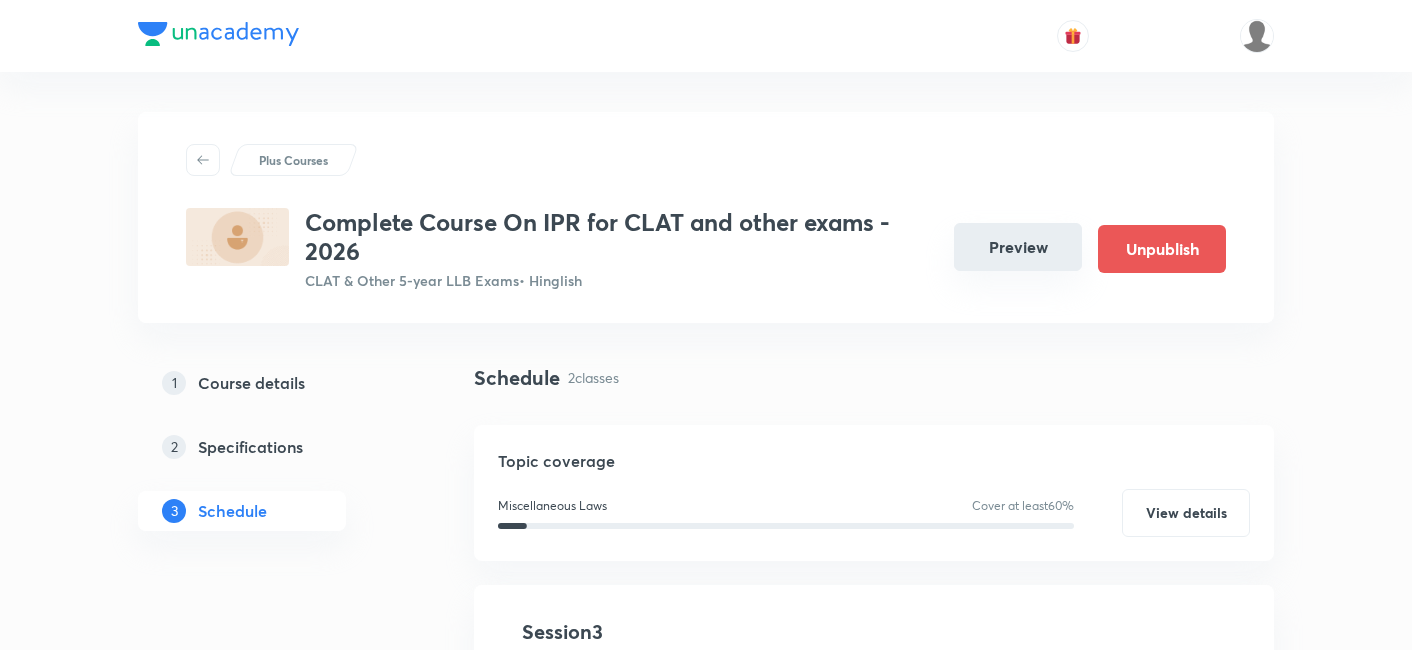 scroll, scrollTop: 0, scrollLeft: 0, axis: both 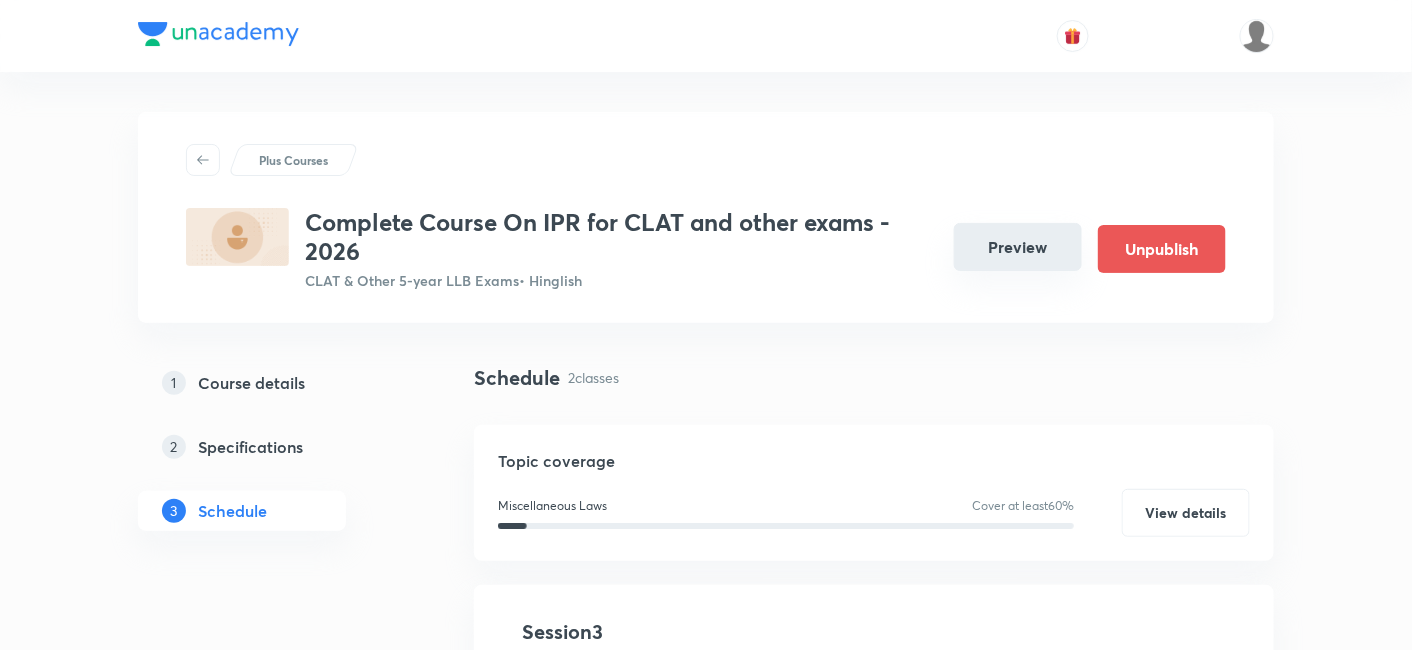 click on "Preview" at bounding box center [1018, 247] 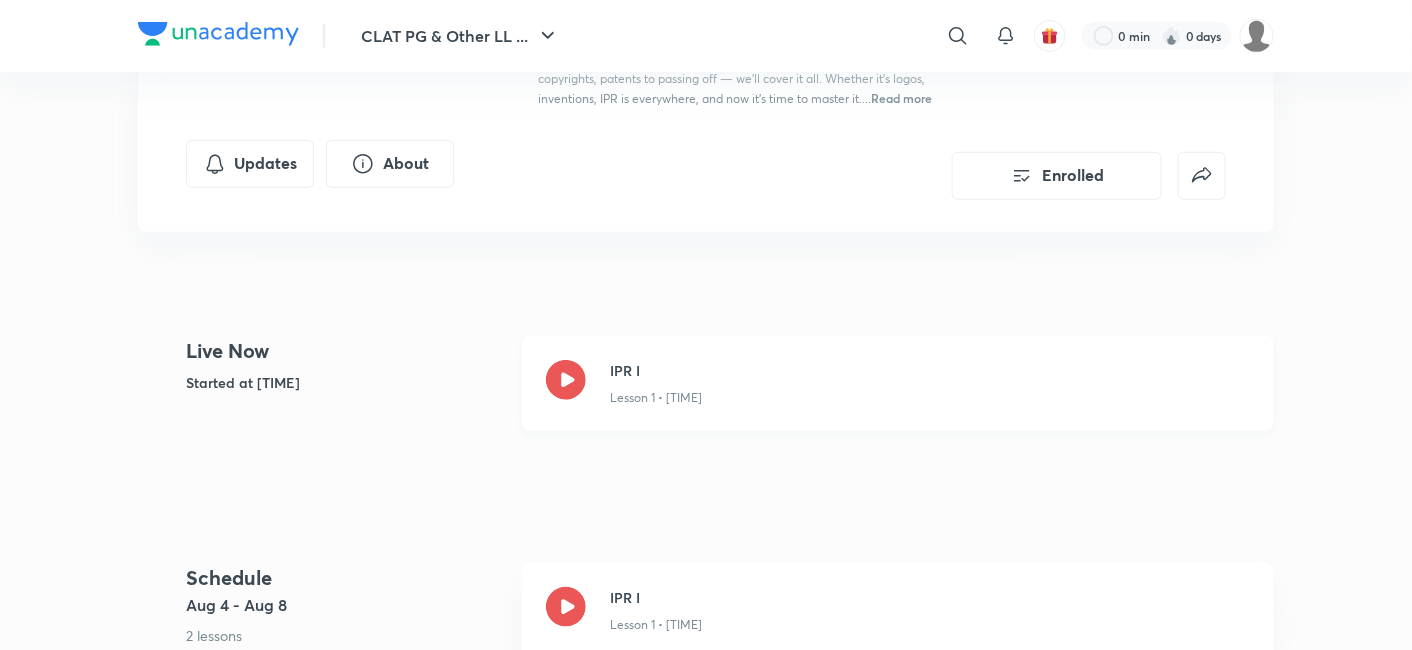scroll, scrollTop: 666, scrollLeft: 0, axis: vertical 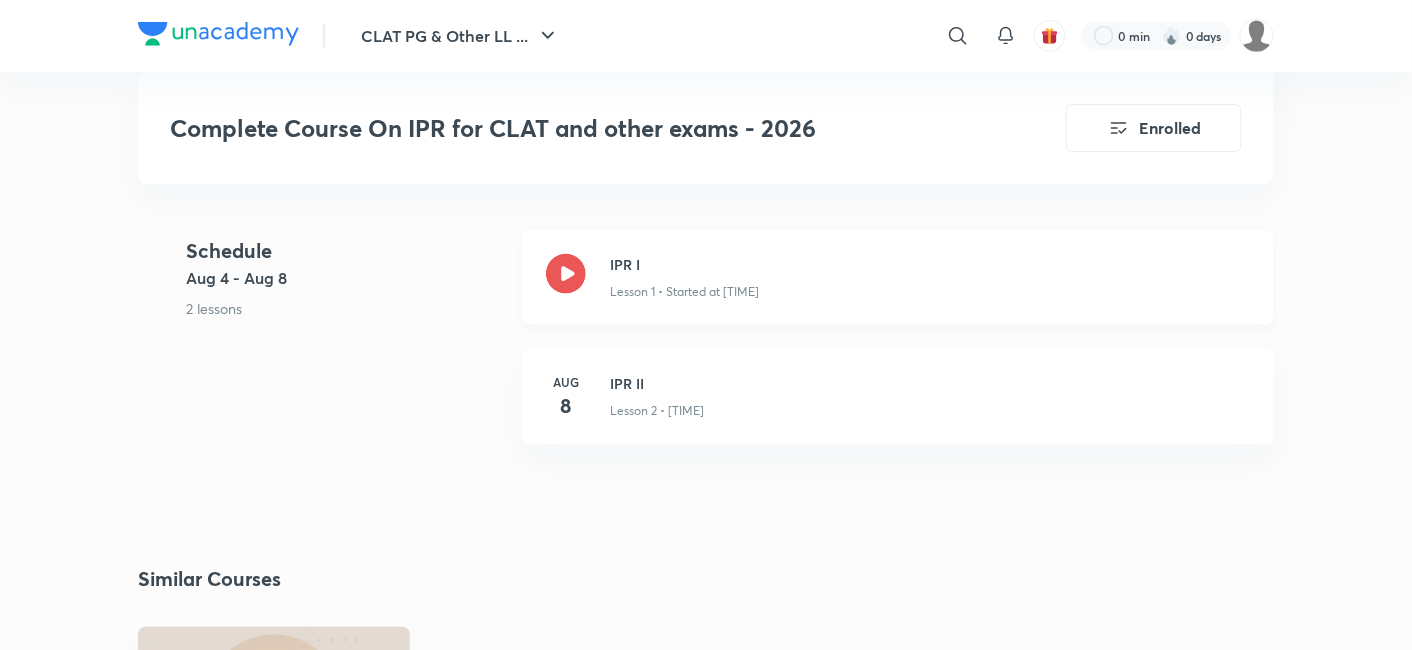 click on "Lesson 1  •  Started at 6:35 PM" at bounding box center (684, 65) 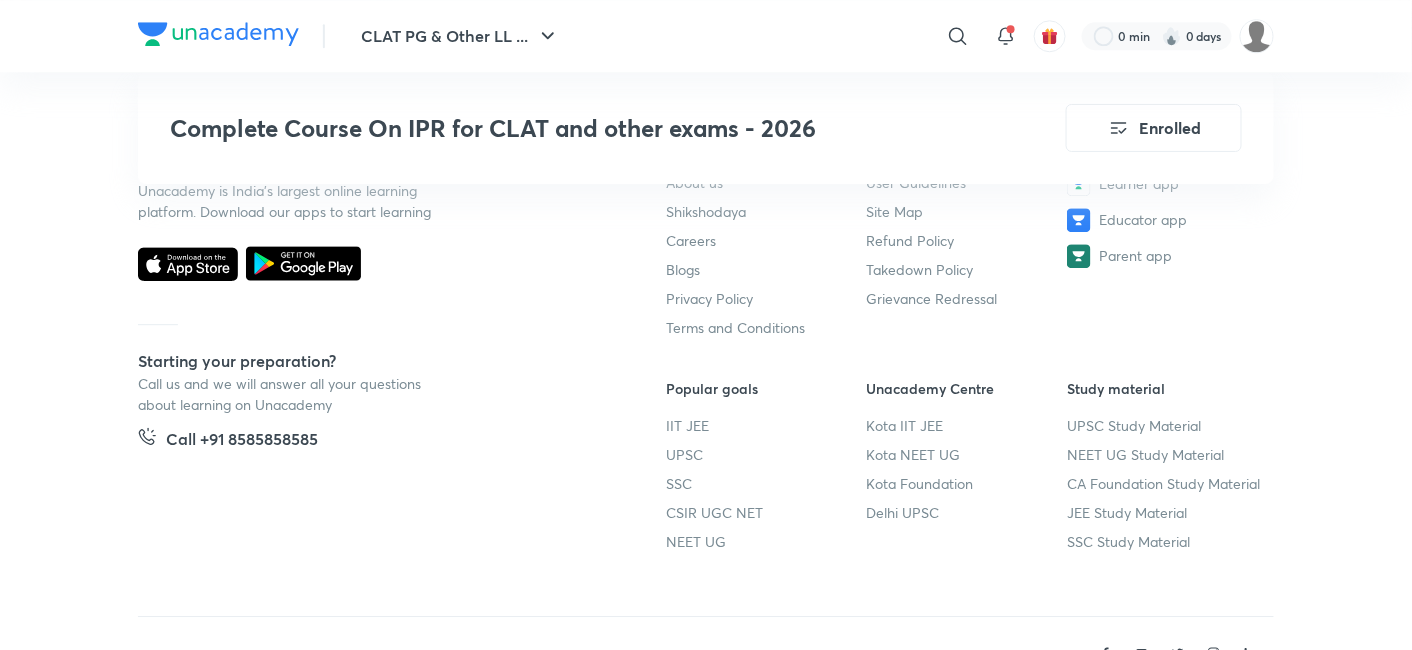 scroll, scrollTop: 1723, scrollLeft: 0, axis: vertical 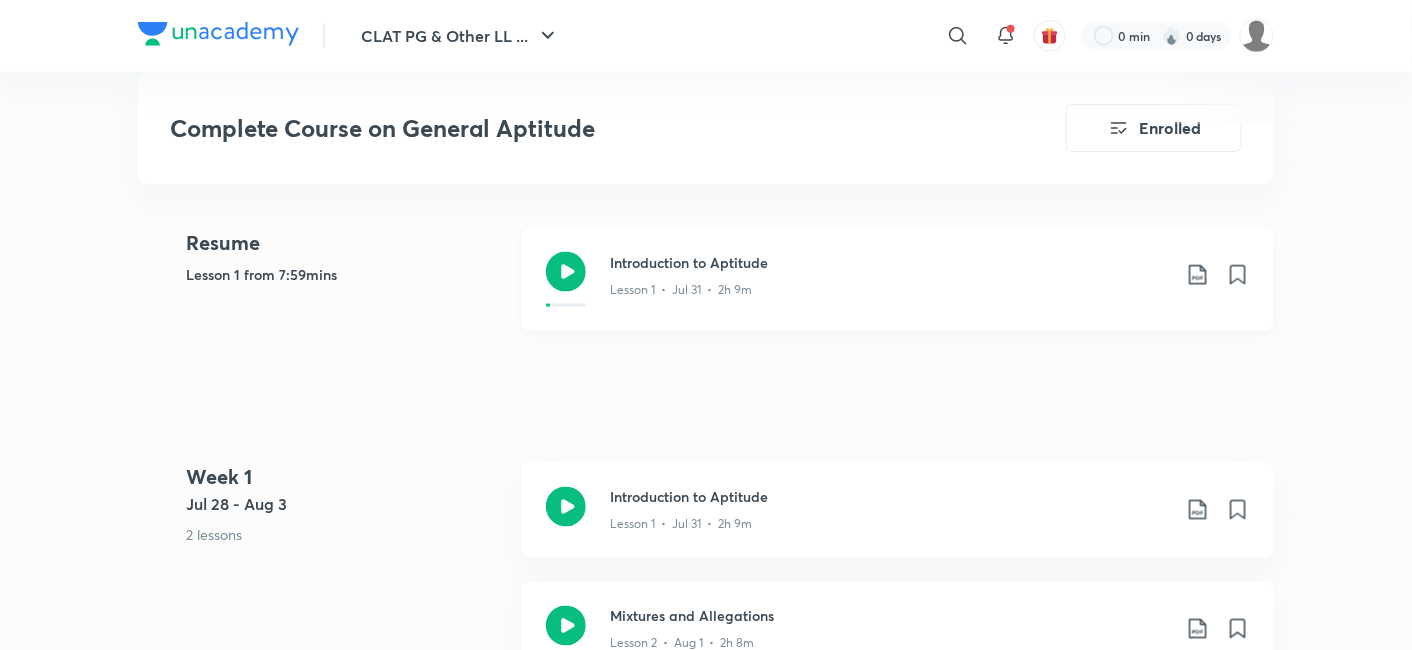 click on "Introduction to Aptitude" at bounding box center (890, 262) 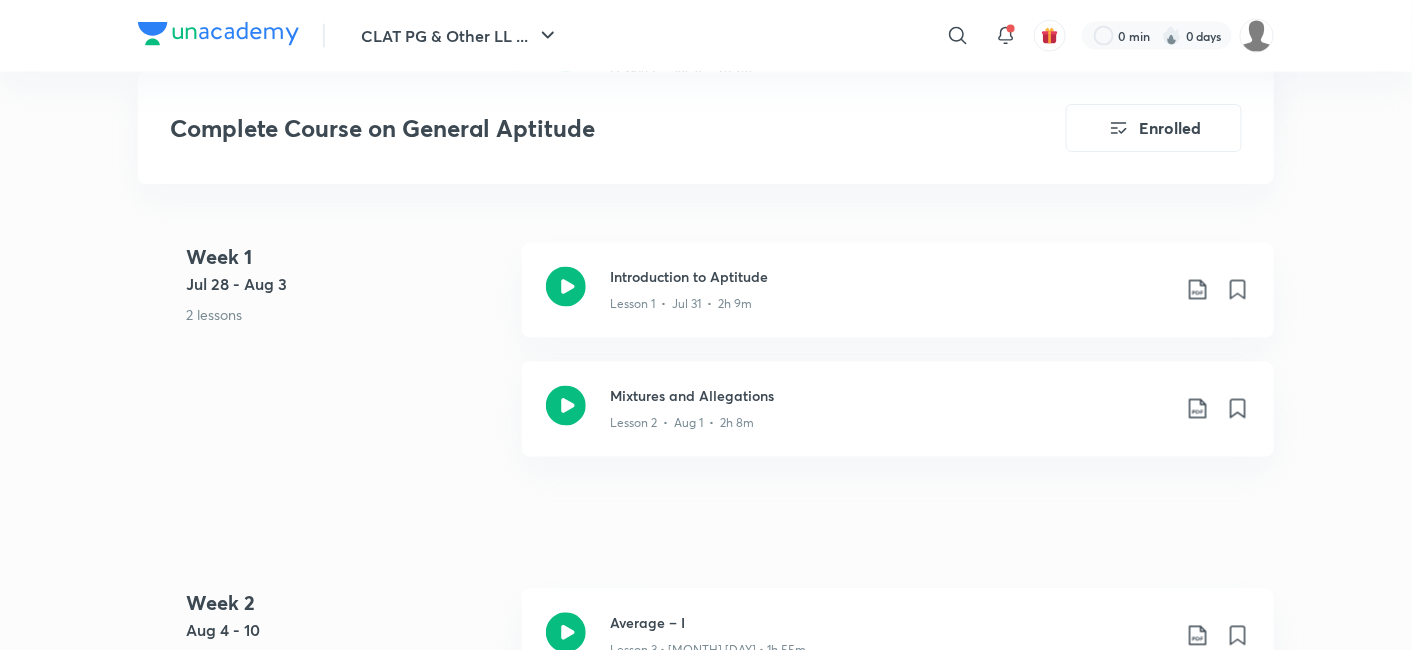 scroll, scrollTop: 1000, scrollLeft: 0, axis: vertical 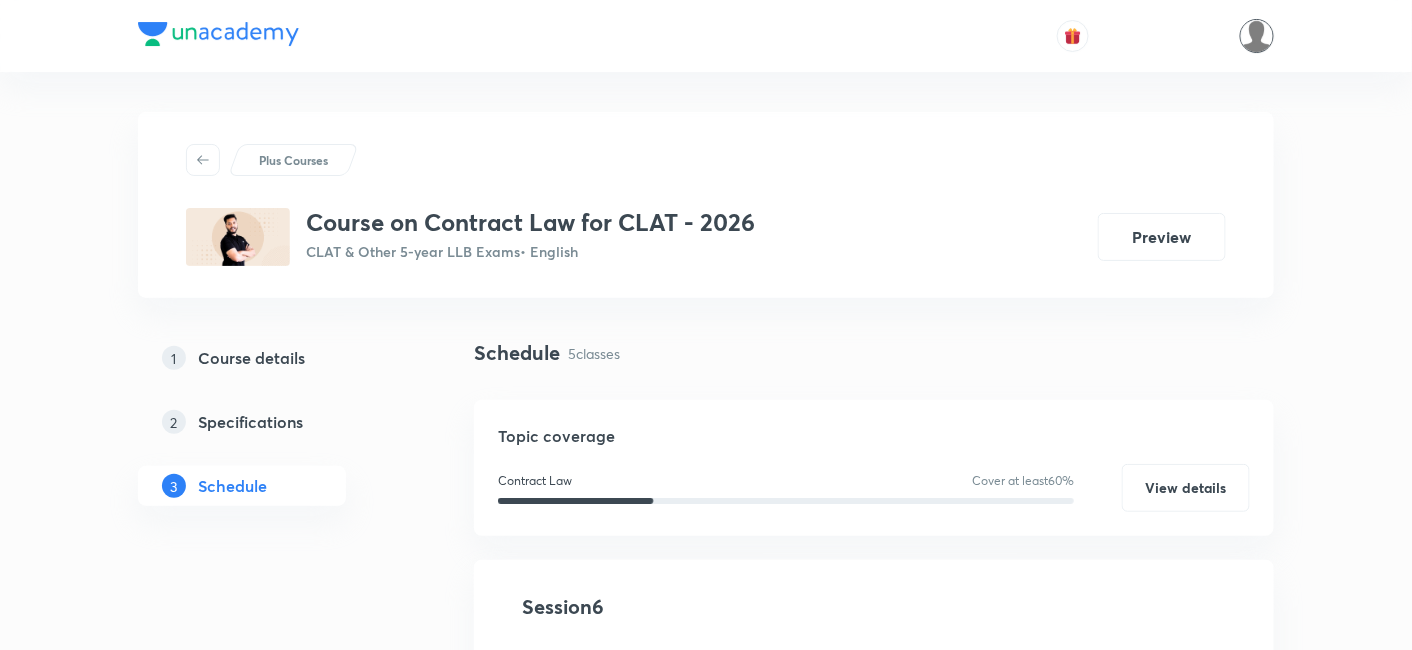 click at bounding box center [1257, 36] 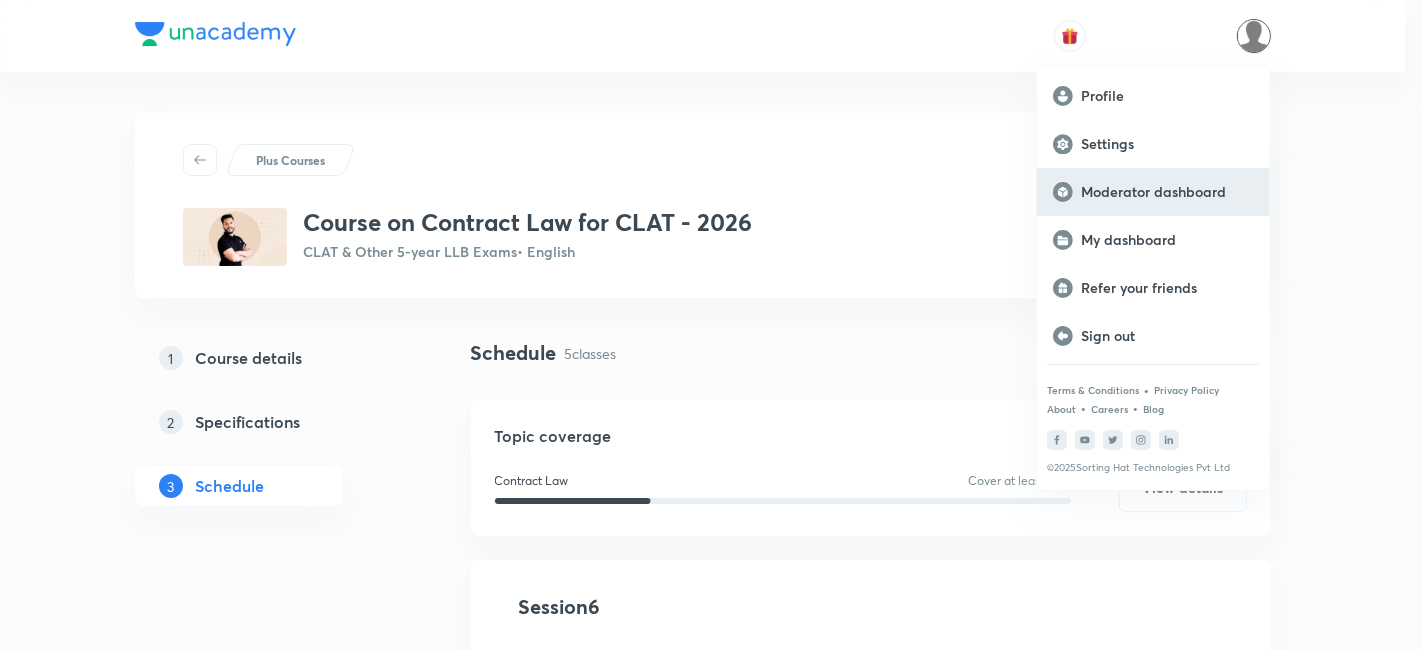 click on "Moderator dashboard" at bounding box center (1167, 192) 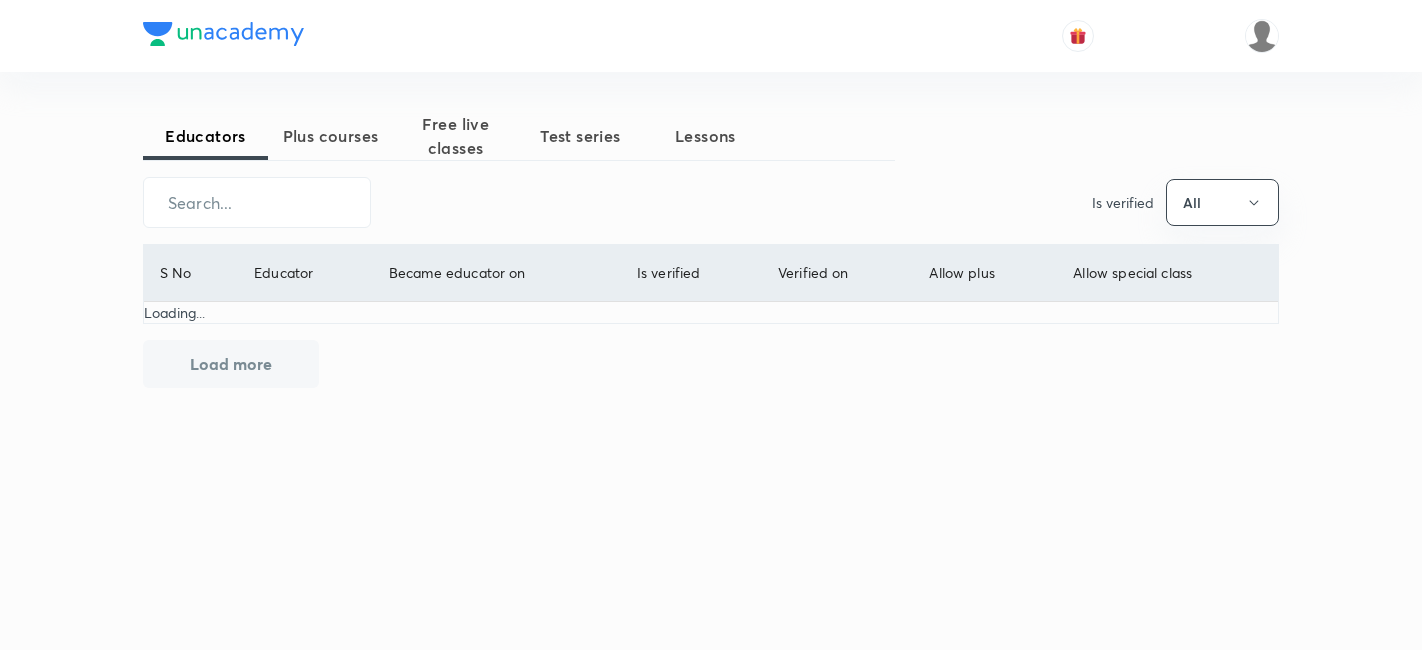 scroll, scrollTop: 0, scrollLeft: 0, axis: both 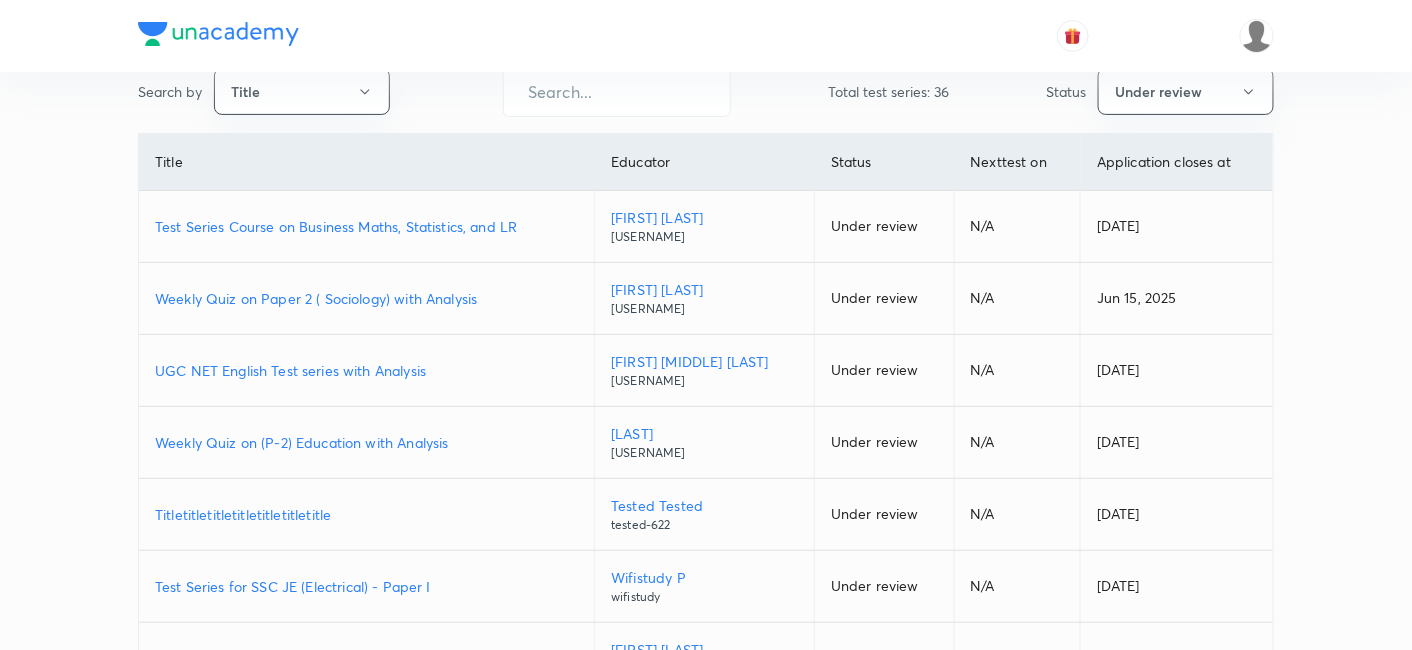 click on "Test Series Course on Business Maths, Statistics, and LR" at bounding box center [366, 226] 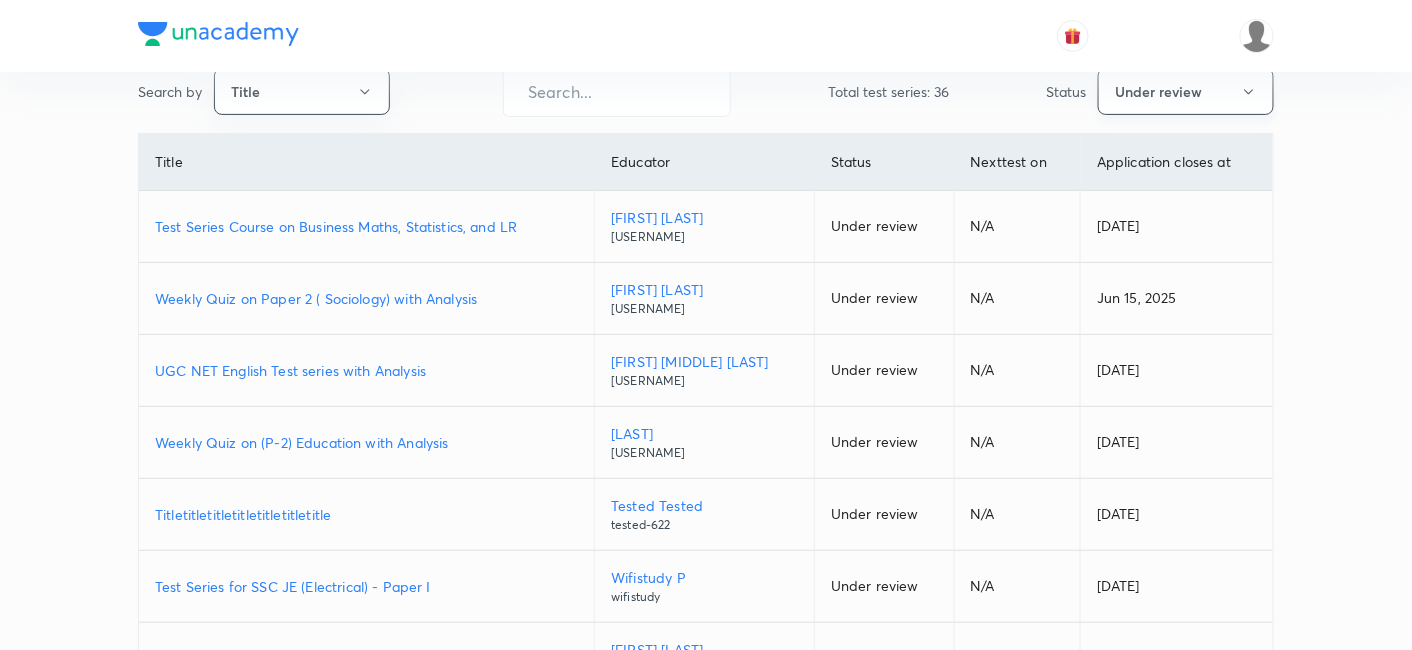 click on "Under review" at bounding box center [1186, 91] 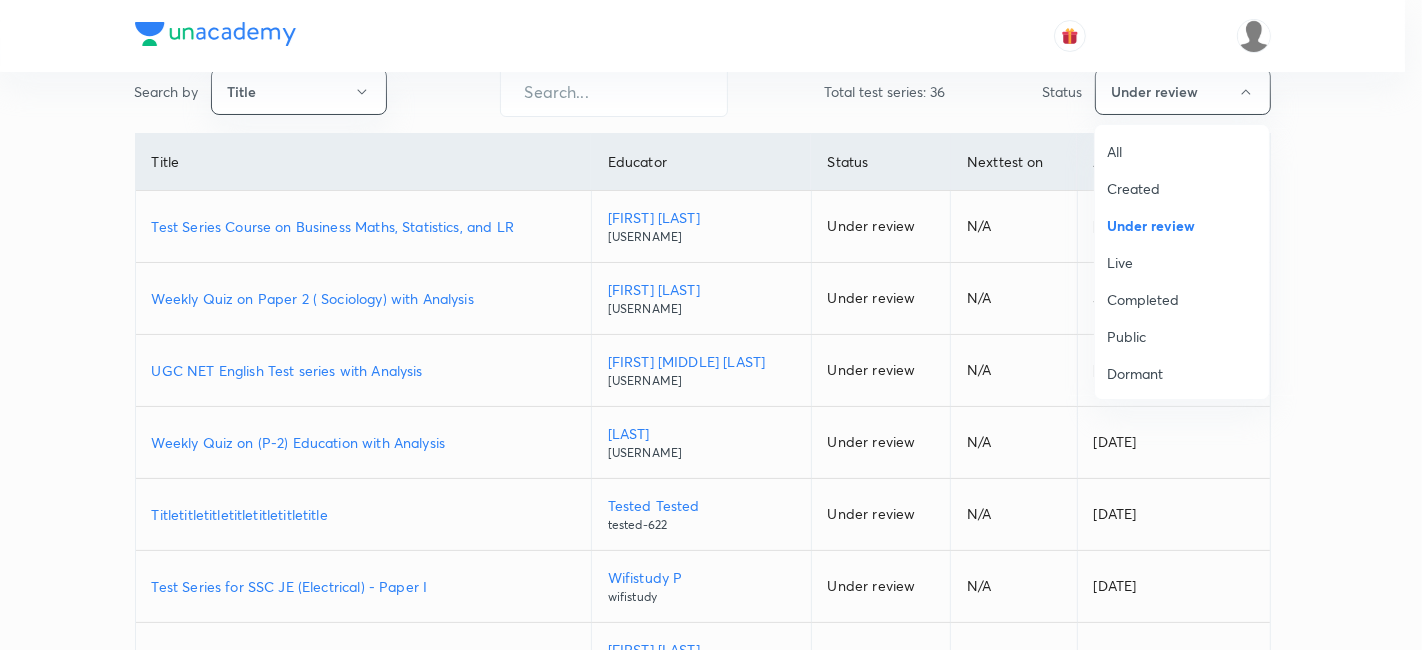 click at bounding box center (711, 325) 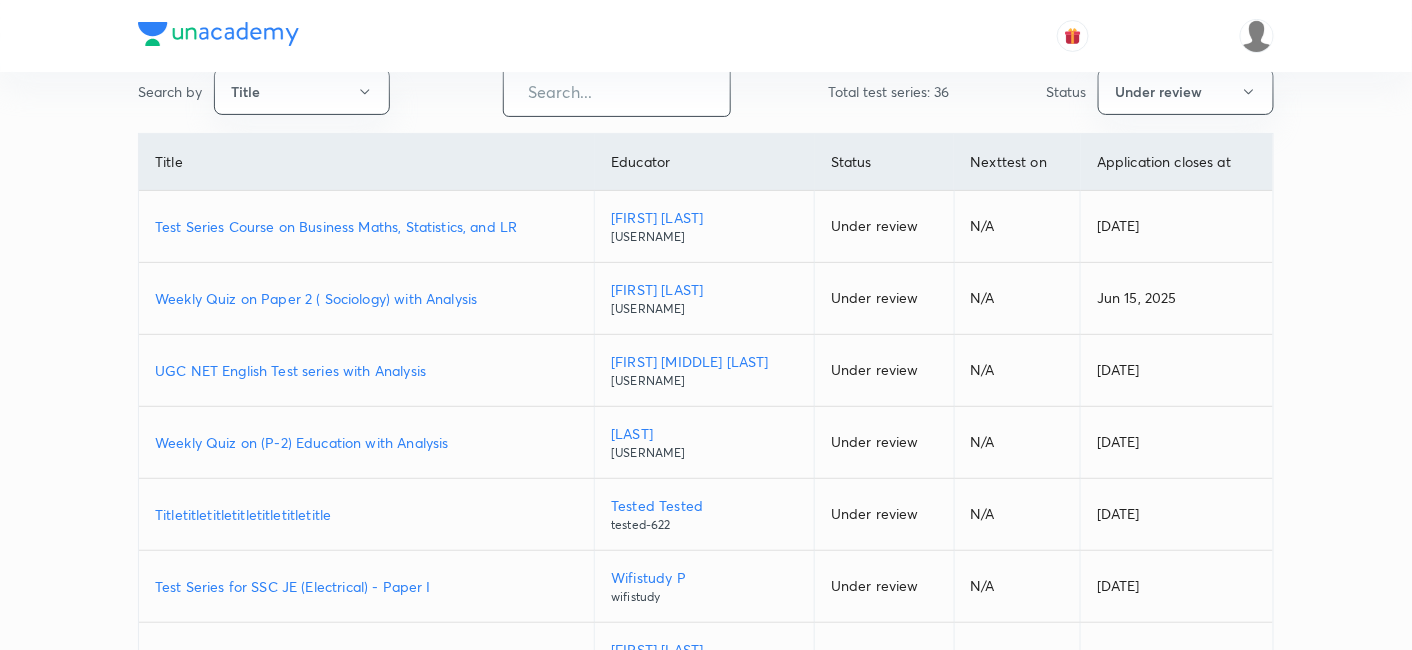 click at bounding box center [617, 91] 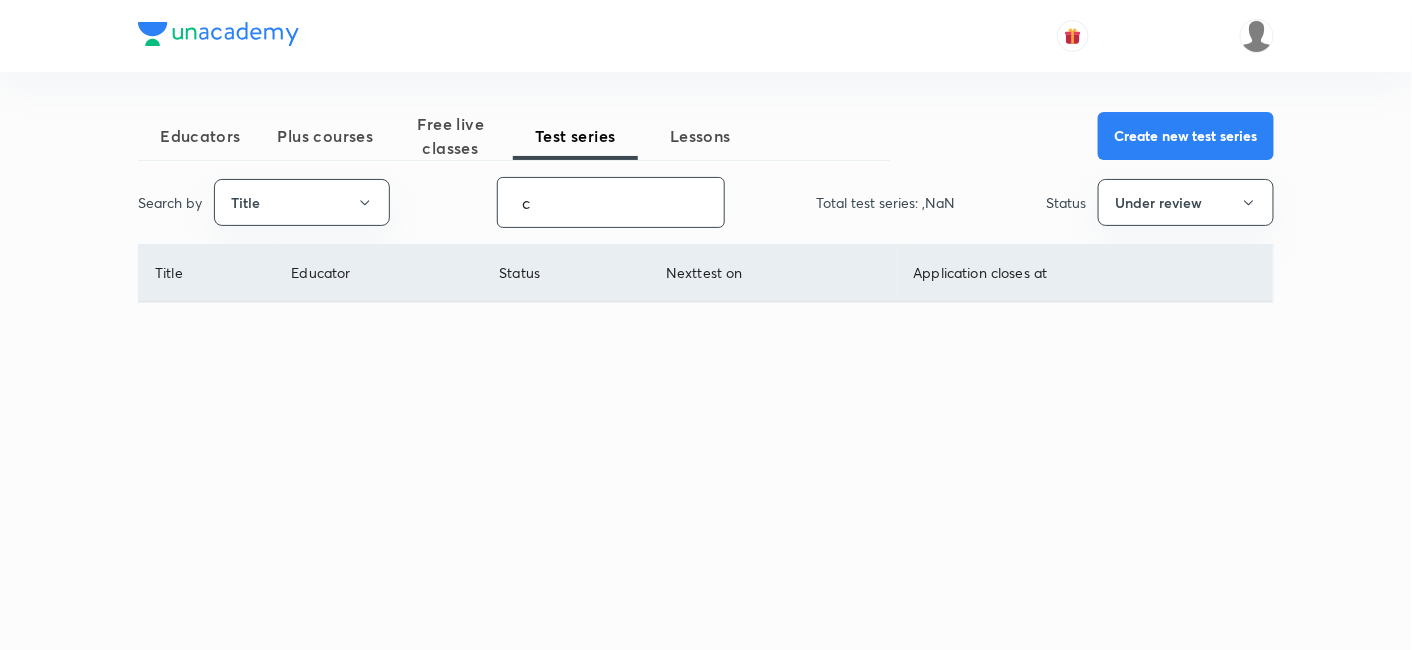 scroll, scrollTop: 0, scrollLeft: 0, axis: both 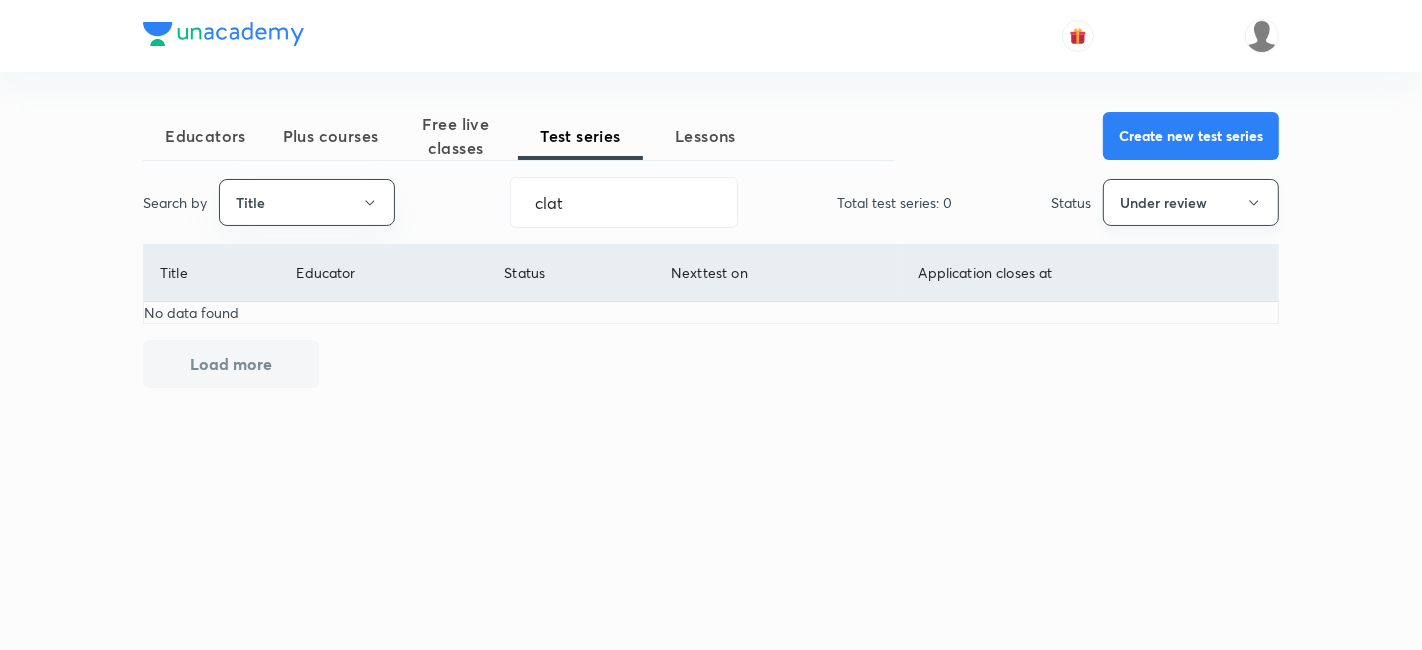 click on "Under review" at bounding box center (1191, 202) 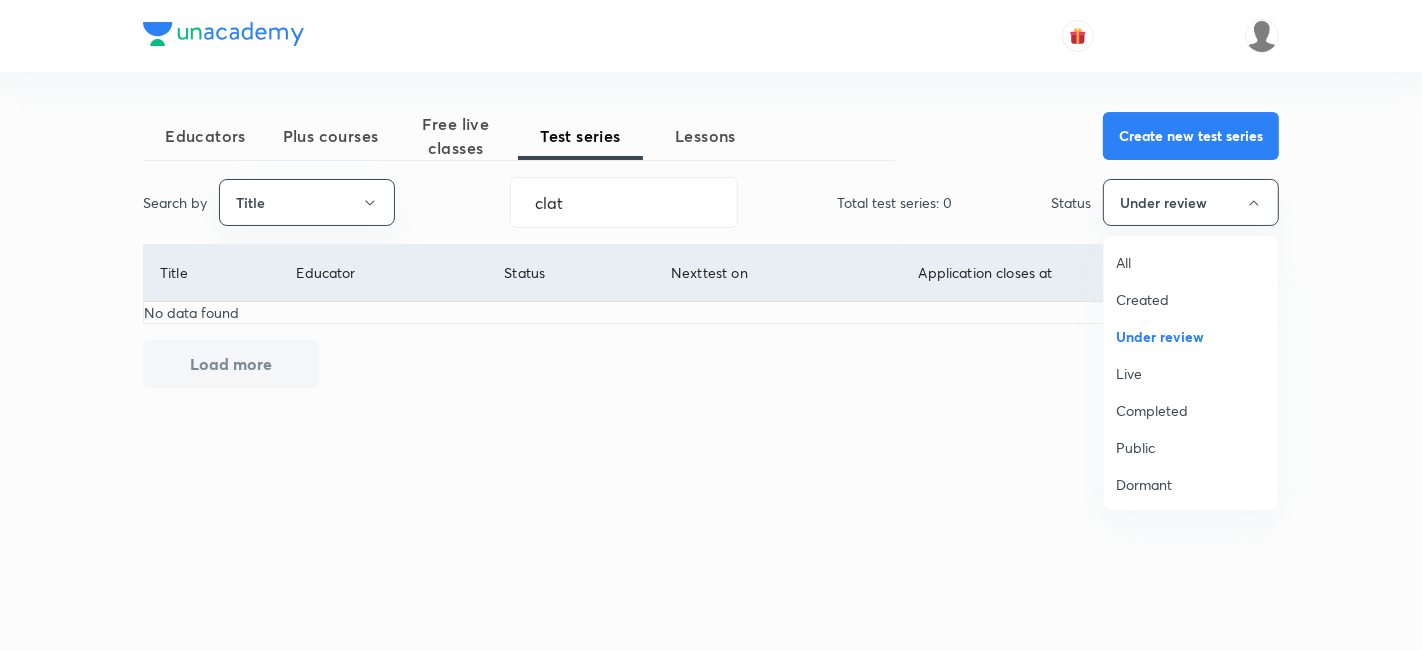 click at bounding box center [711, 325] 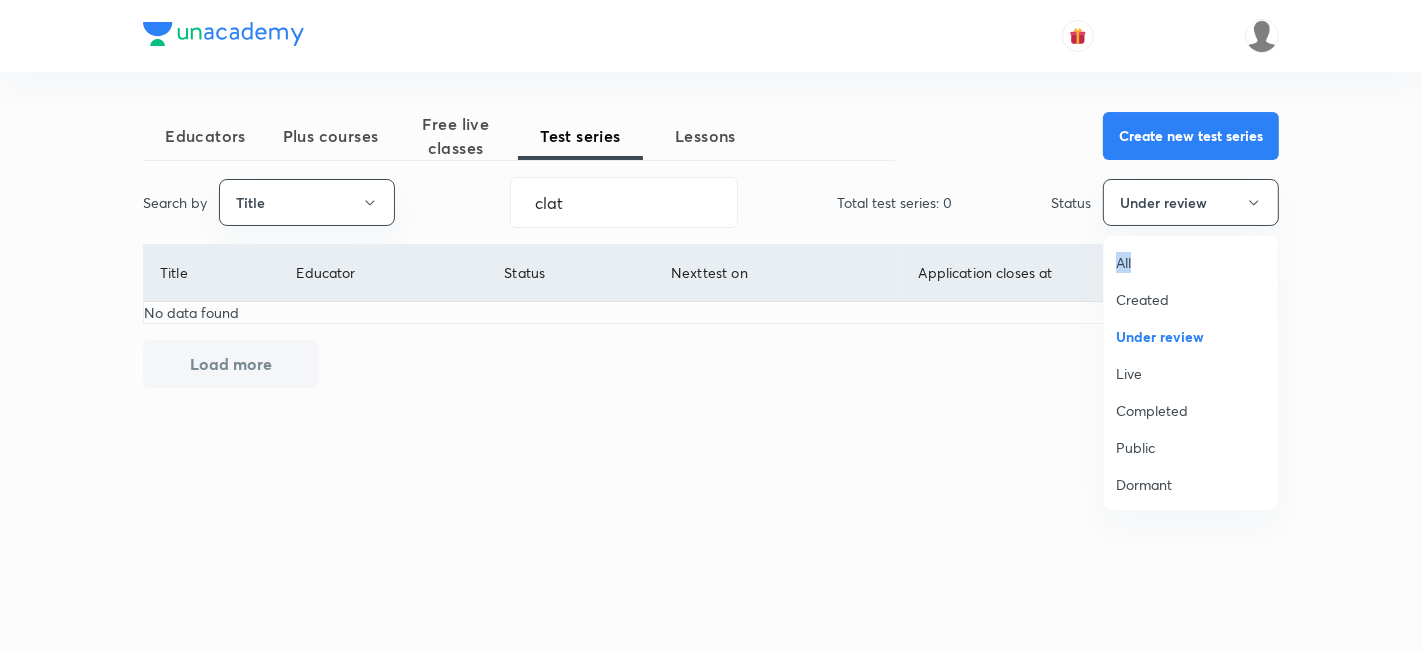 click on "All Created Under review Live Completed Public Dormant Deleted" at bounding box center [711, 325] 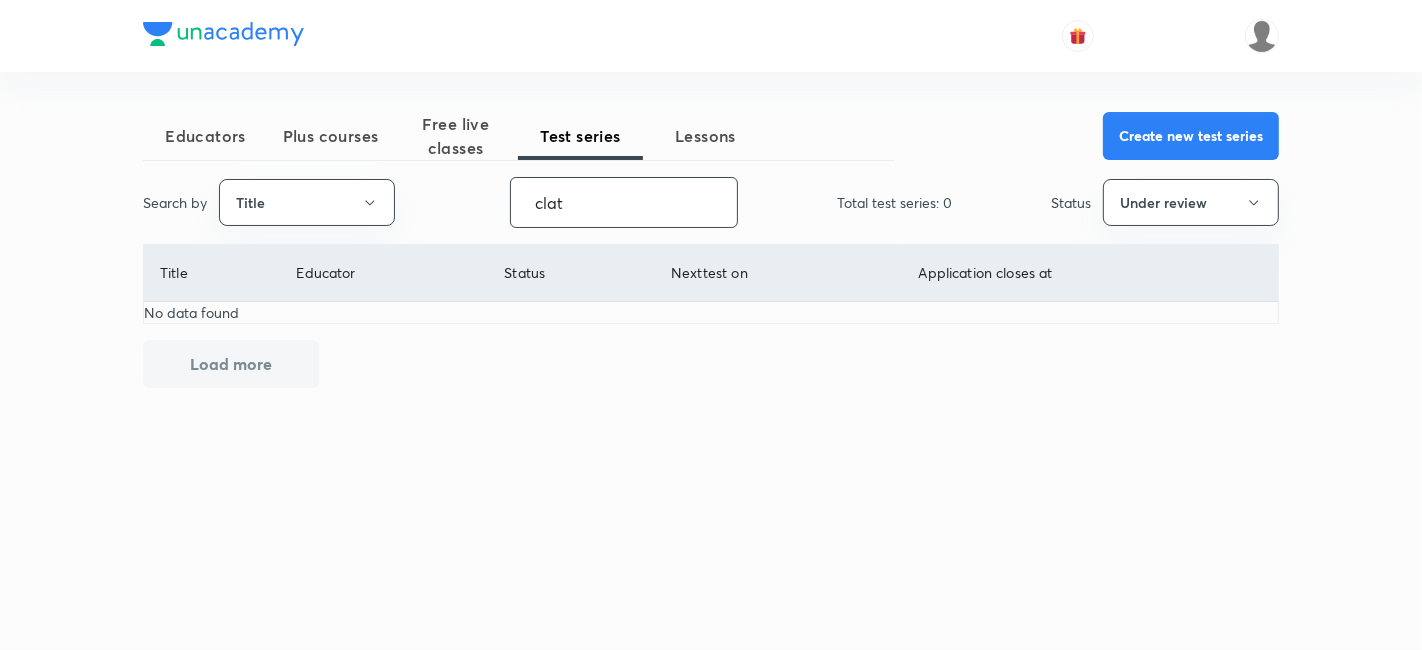 click on "clat" at bounding box center (624, 202) 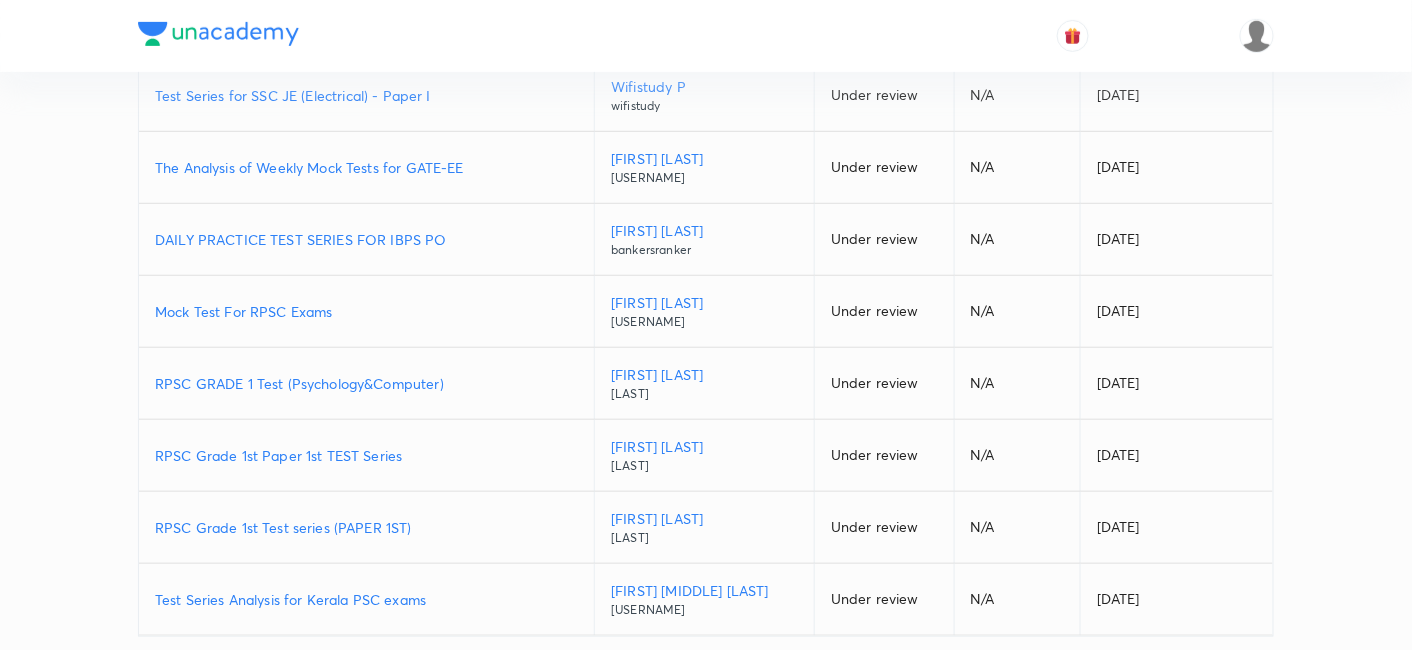 scroll, scrollTop: 468, scrollLeft: 0, axis: vertical 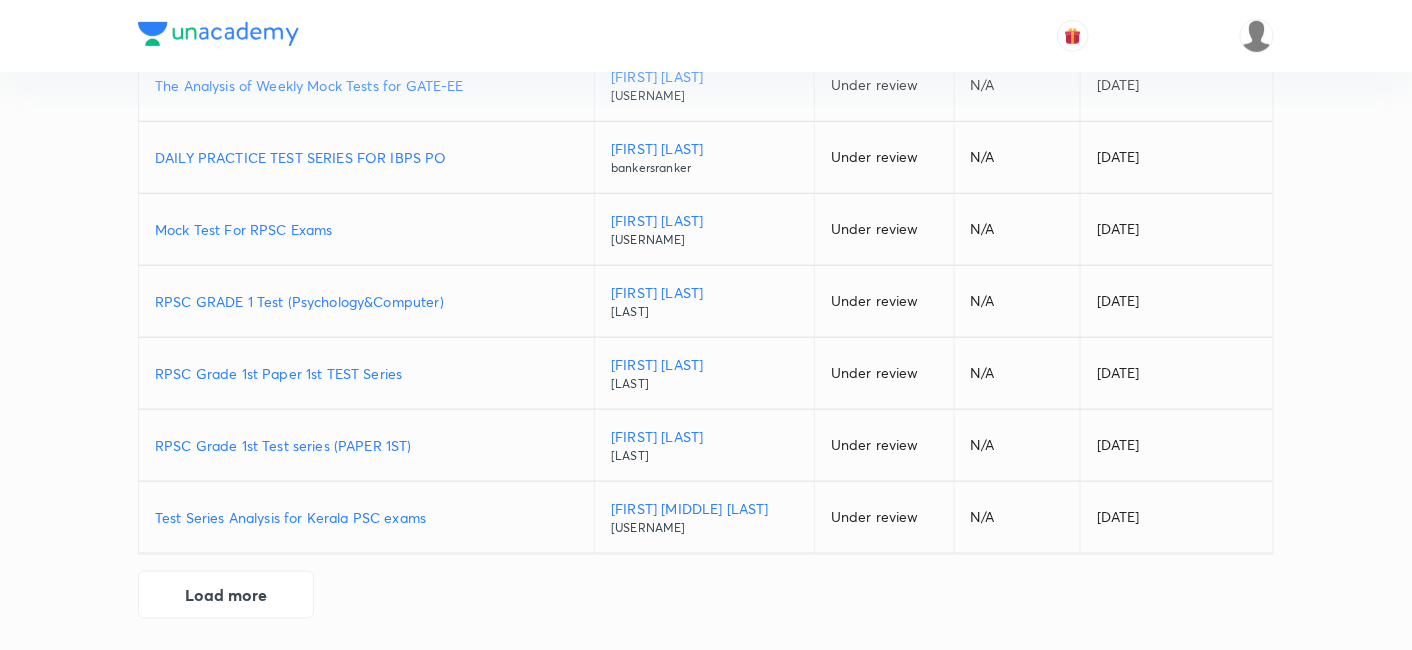type on "test" 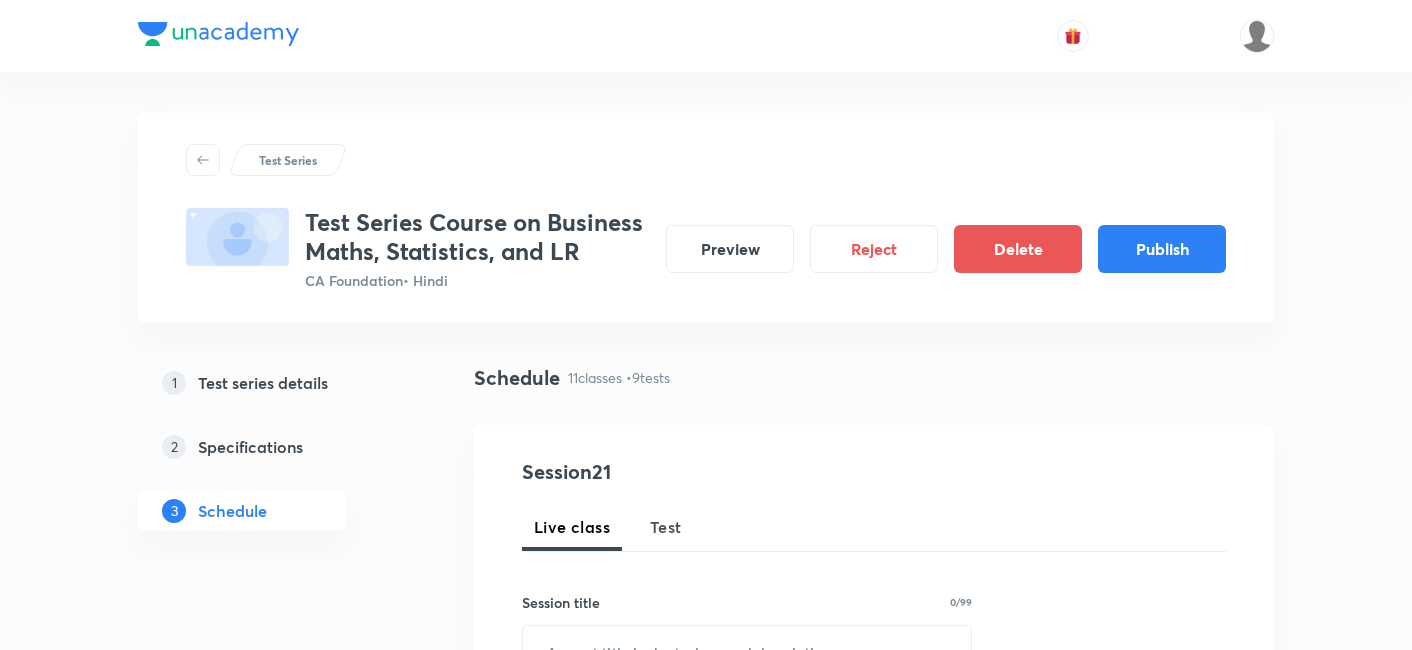 scroll, scrollTop: 0, scrollLeft: 0, axis: both 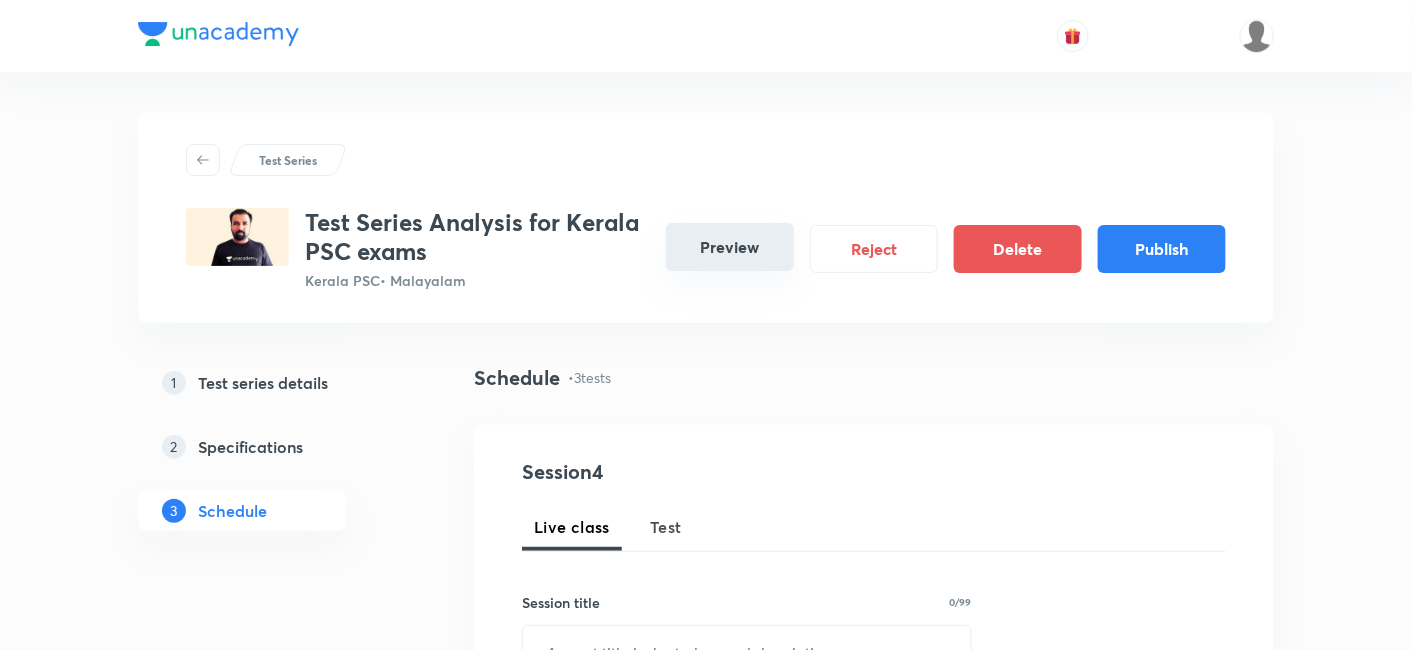 click on "Preview" at bounding box center [730, 247] 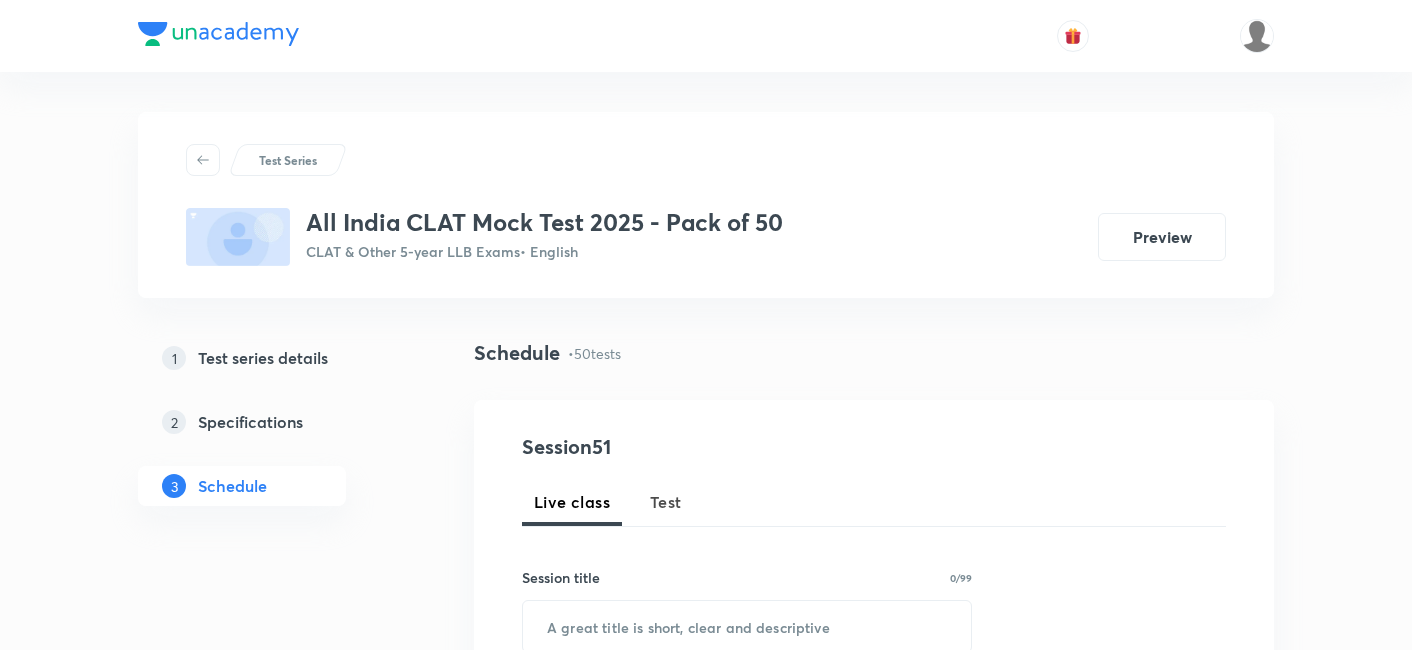 scroll, scrollTop: 0, scrollLeft: 0, axis: both 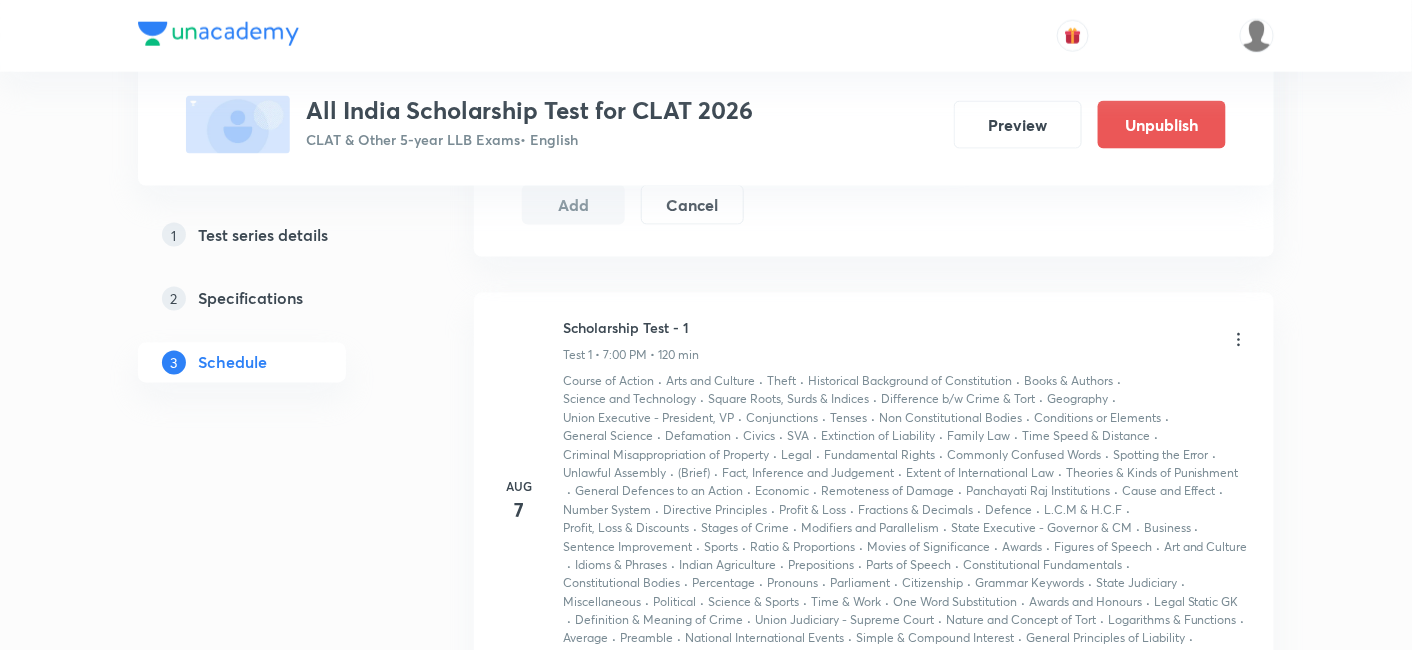 click on "Scholarship Test - 1 Test 1 • [TIME] • [DURATION]" at bounding box center (906, 341) 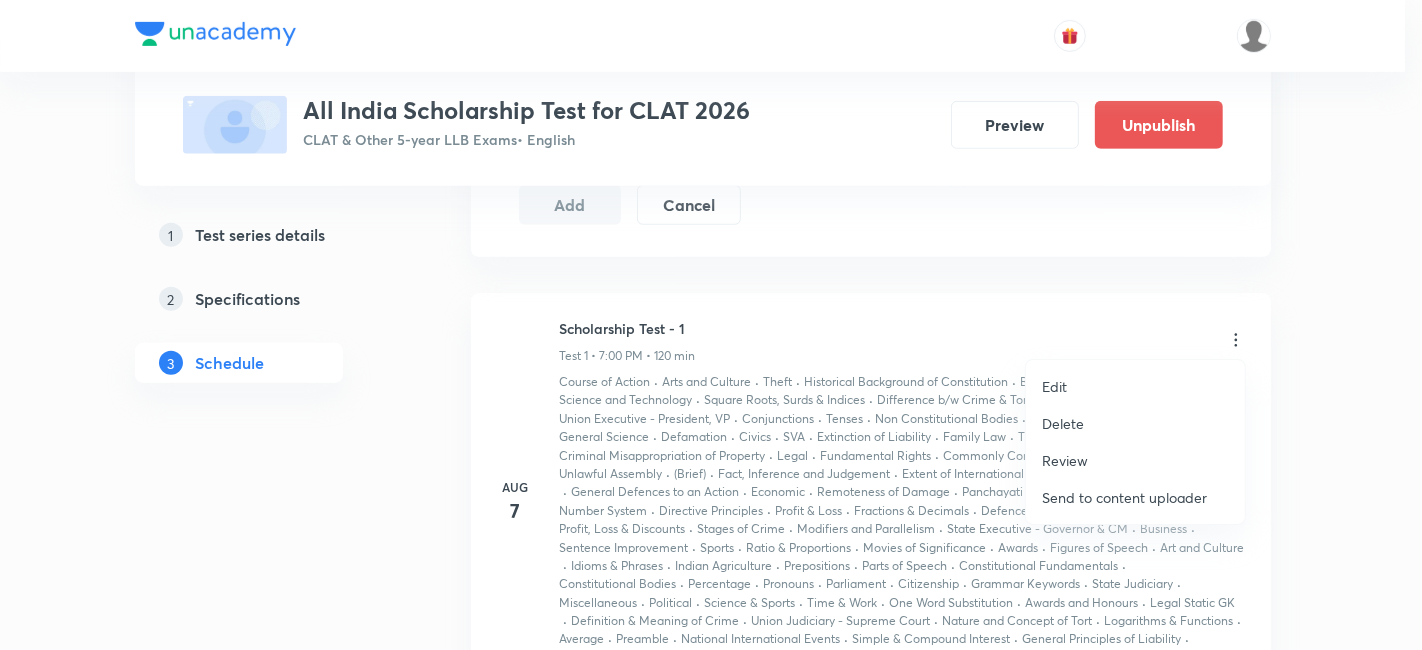 click on "Edit" at bounding box center [1135, 386] 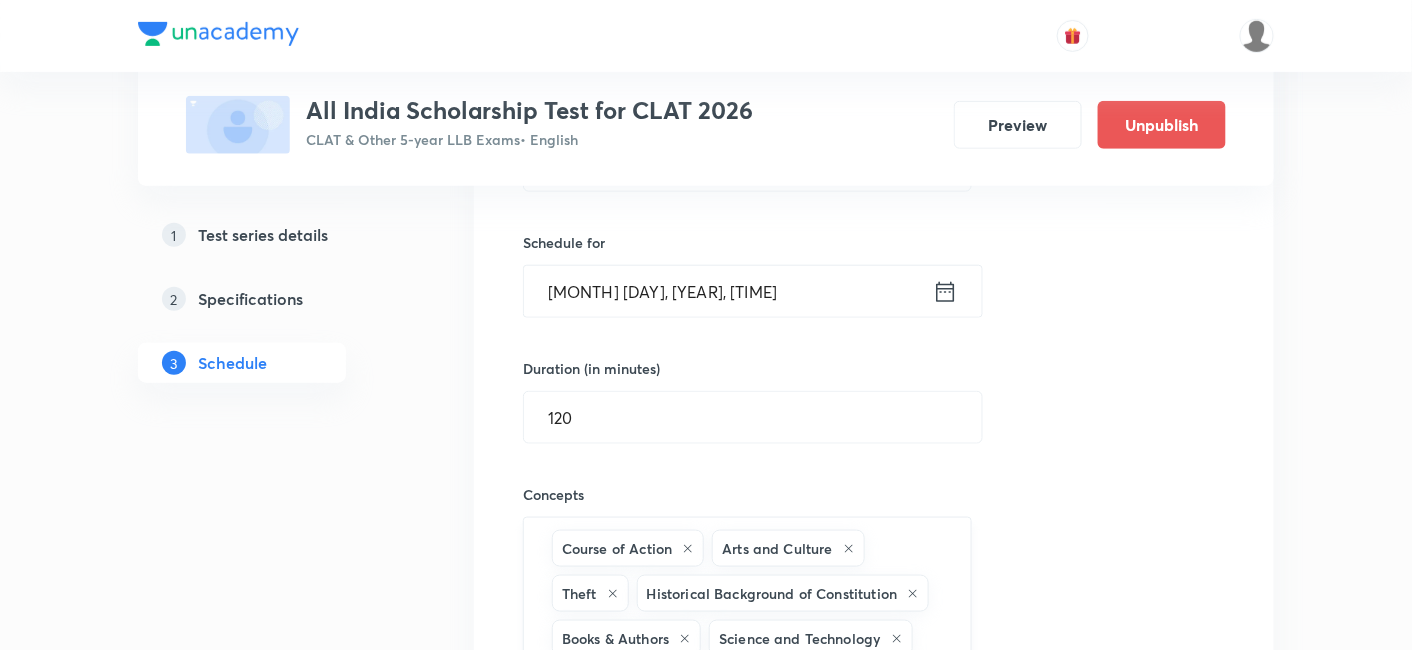 scroll, scrollTop: 211, scrollLeft: 0, axis: vertical 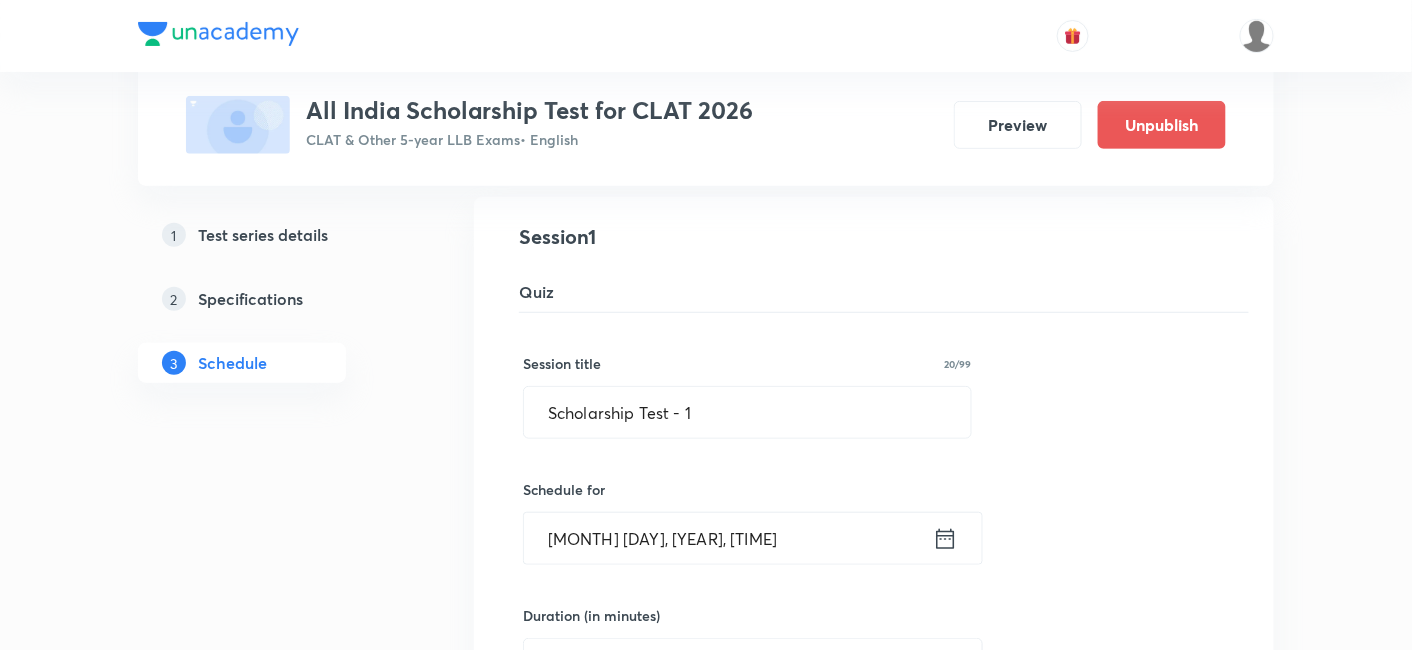 click on "Aug 7, 2025, 7:00 PM" at bounding box center [728, 538] 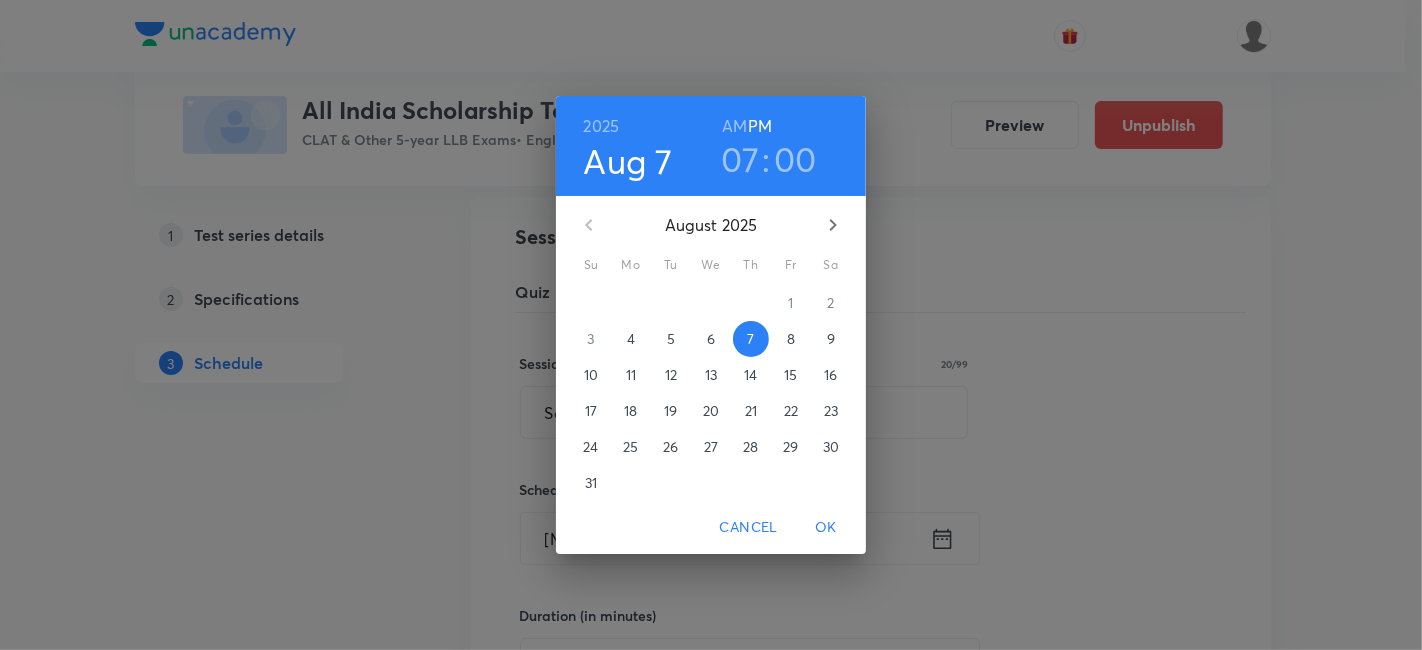 click on "Aug 7" at bounding box center (628, 161) 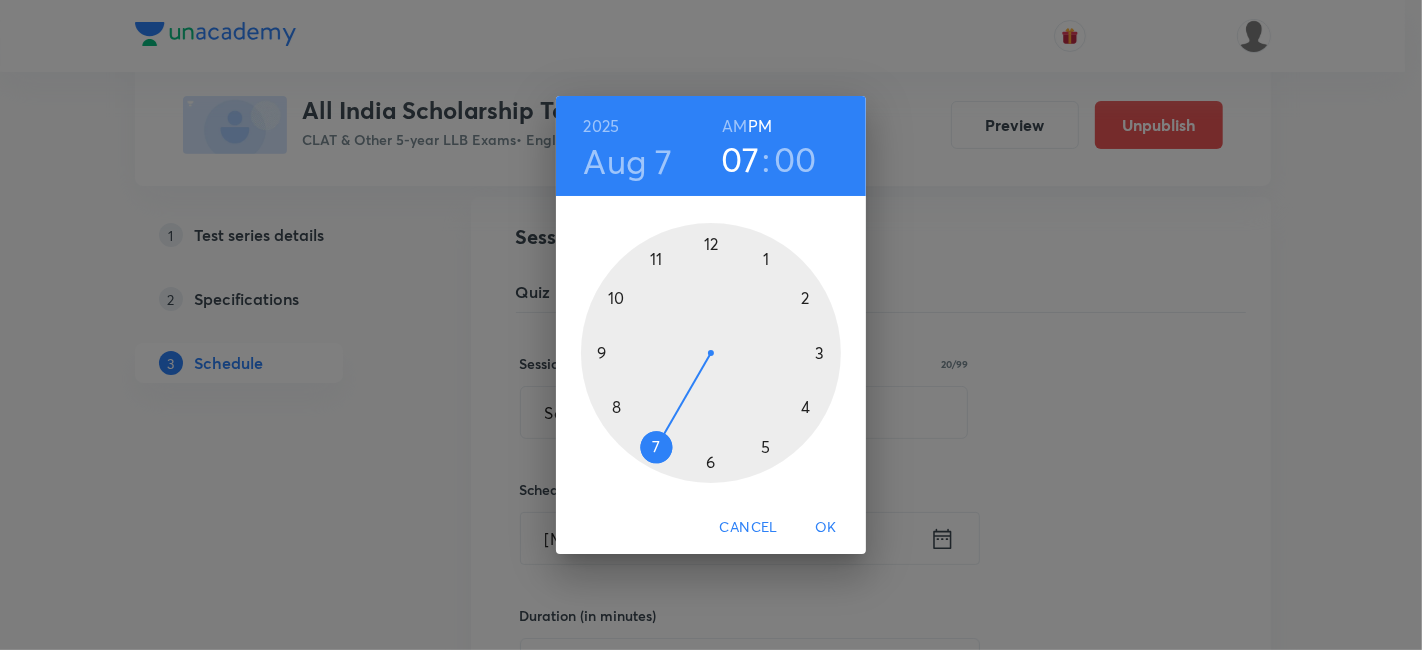 click at bounding box center (711, 353) 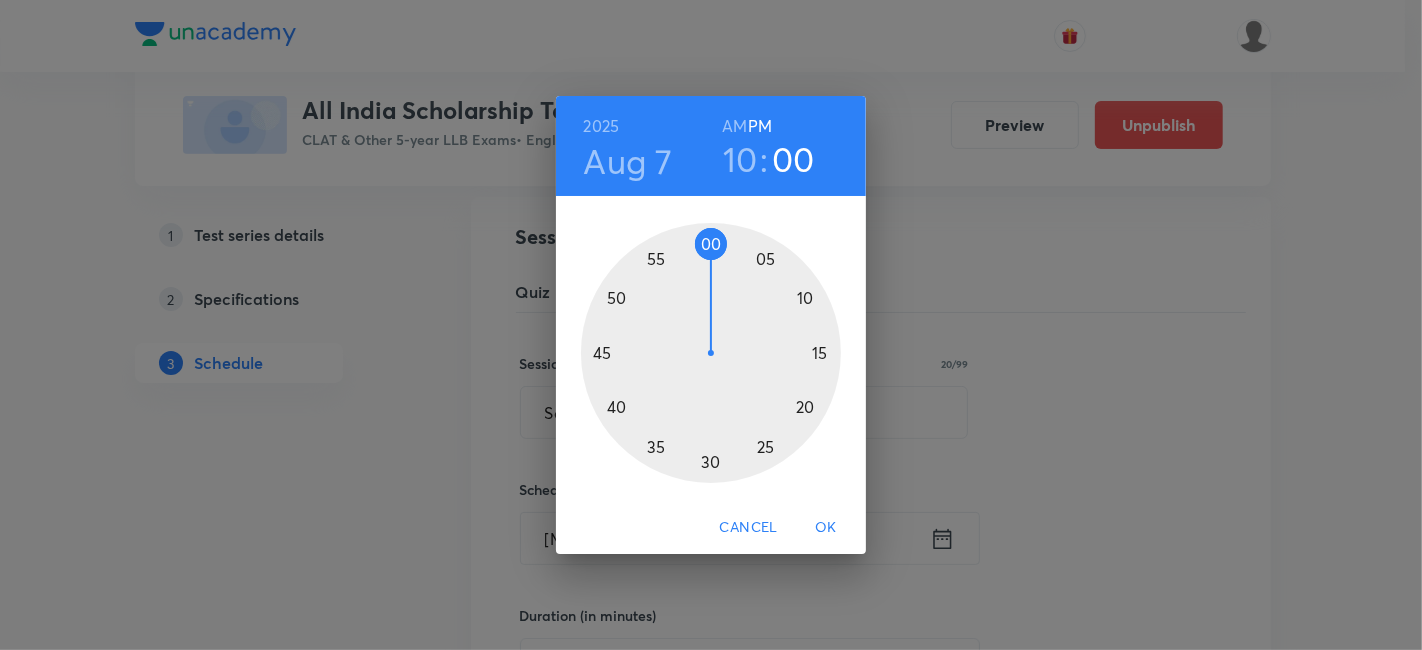 click on "10" at bounding box center (740, 159) 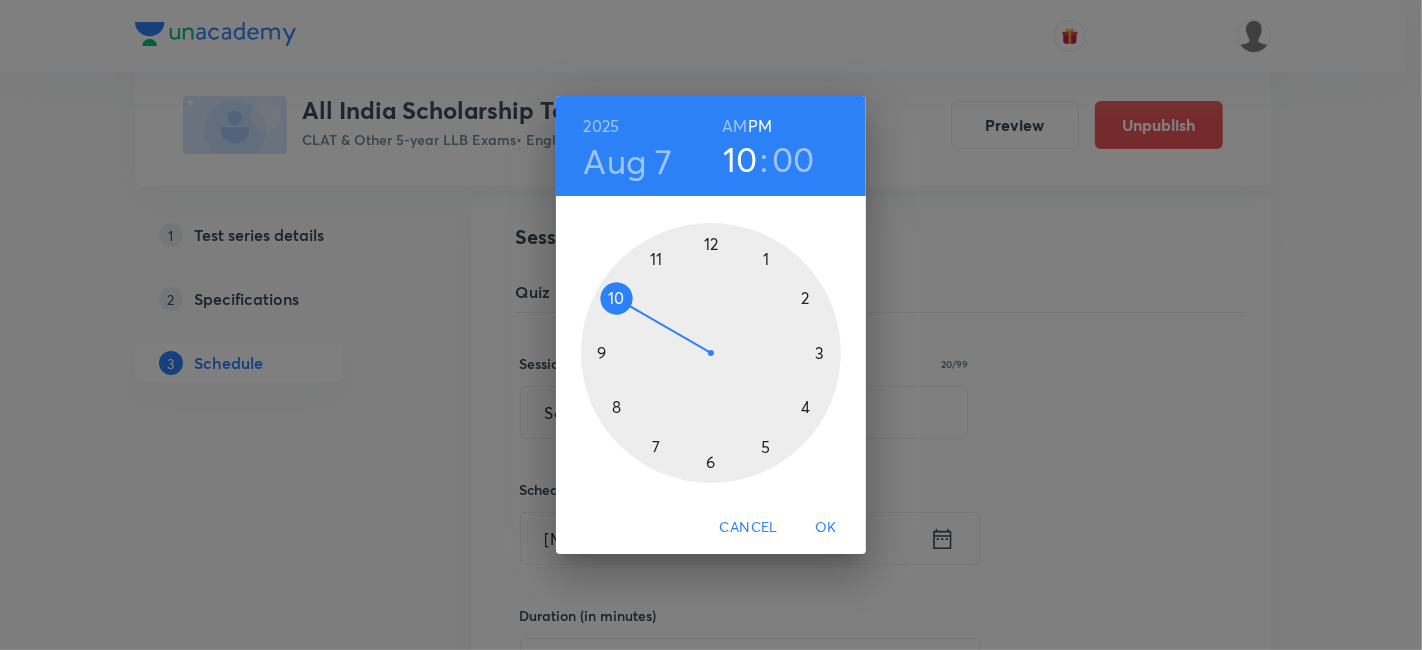 click at bounding box center (711, 353) 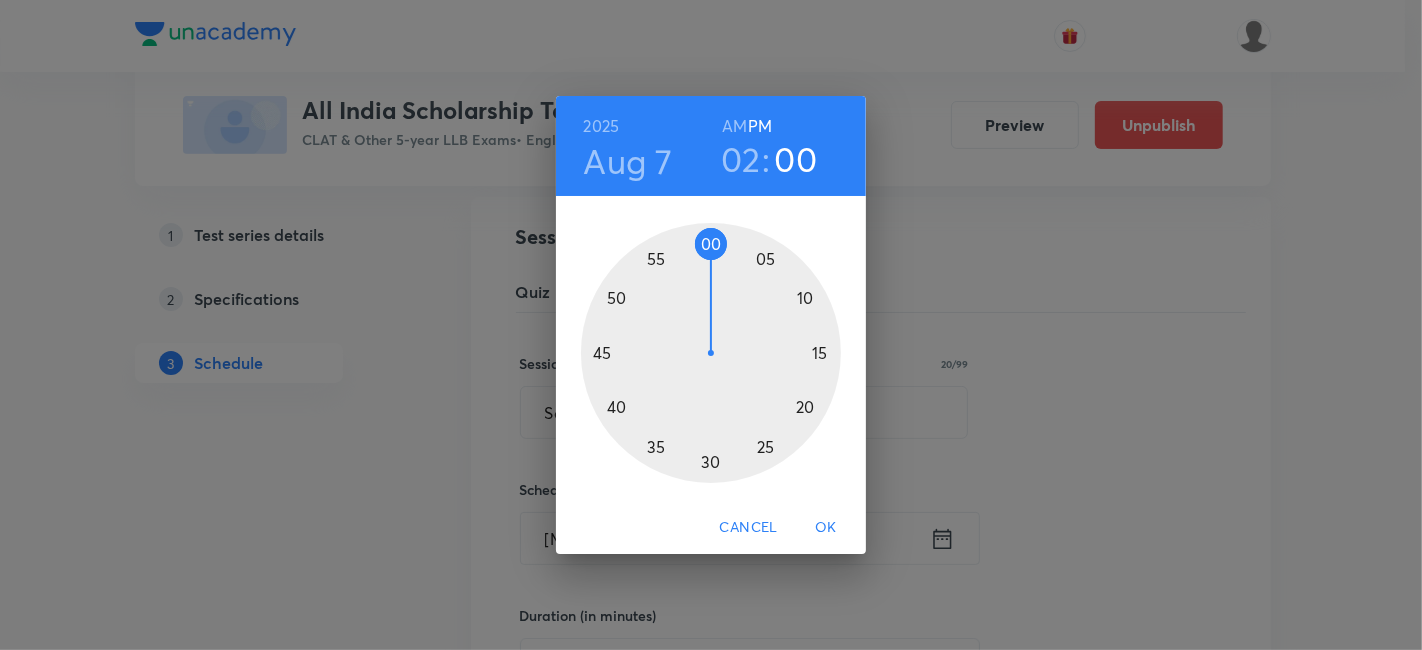 click on "OK" at bounding box center [826, 527] 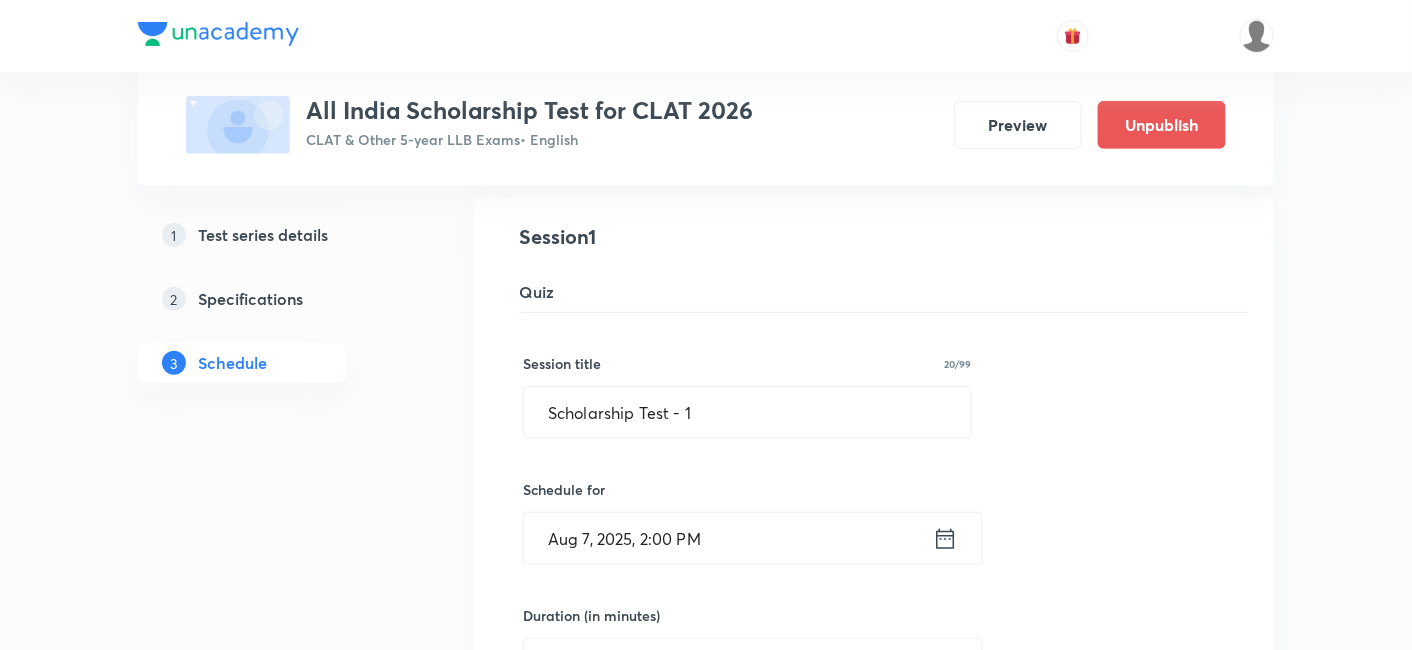 click on "Aug 7, 2025, 2:00 PM" at bounding box center (728, 538) 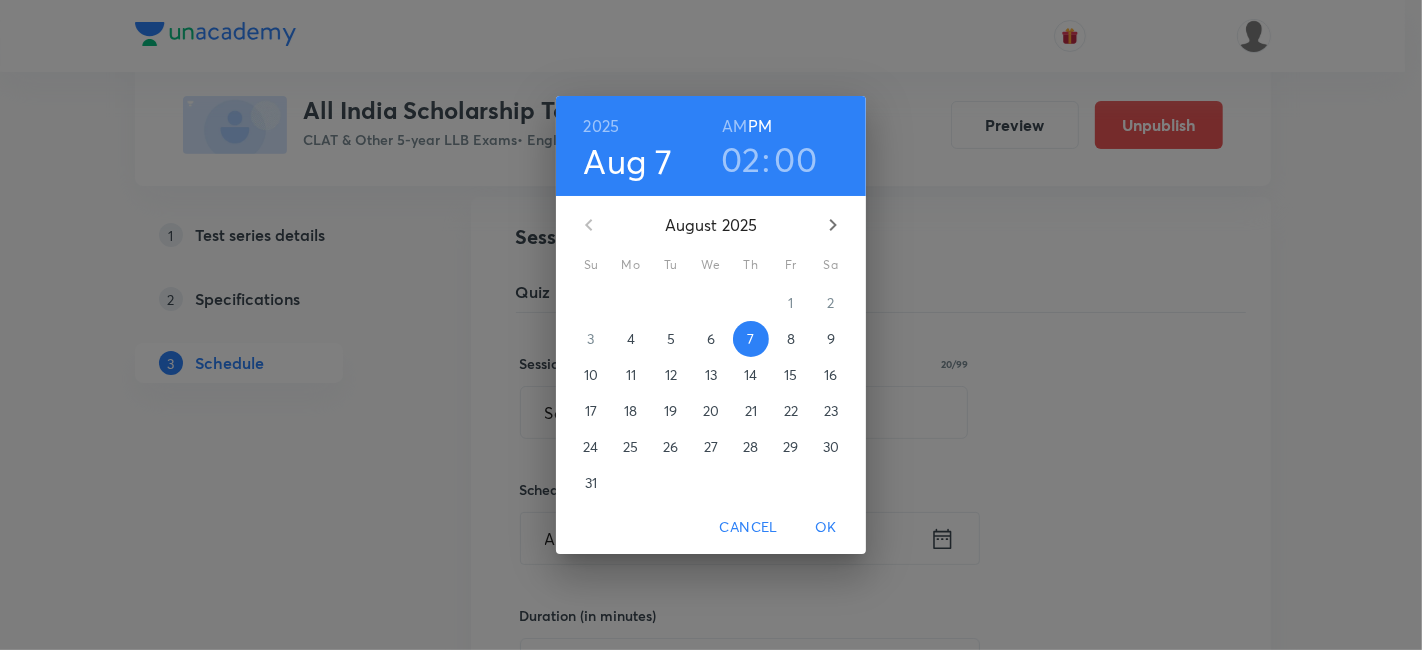 click on "Aug 7" at bounding box center (628, 161) 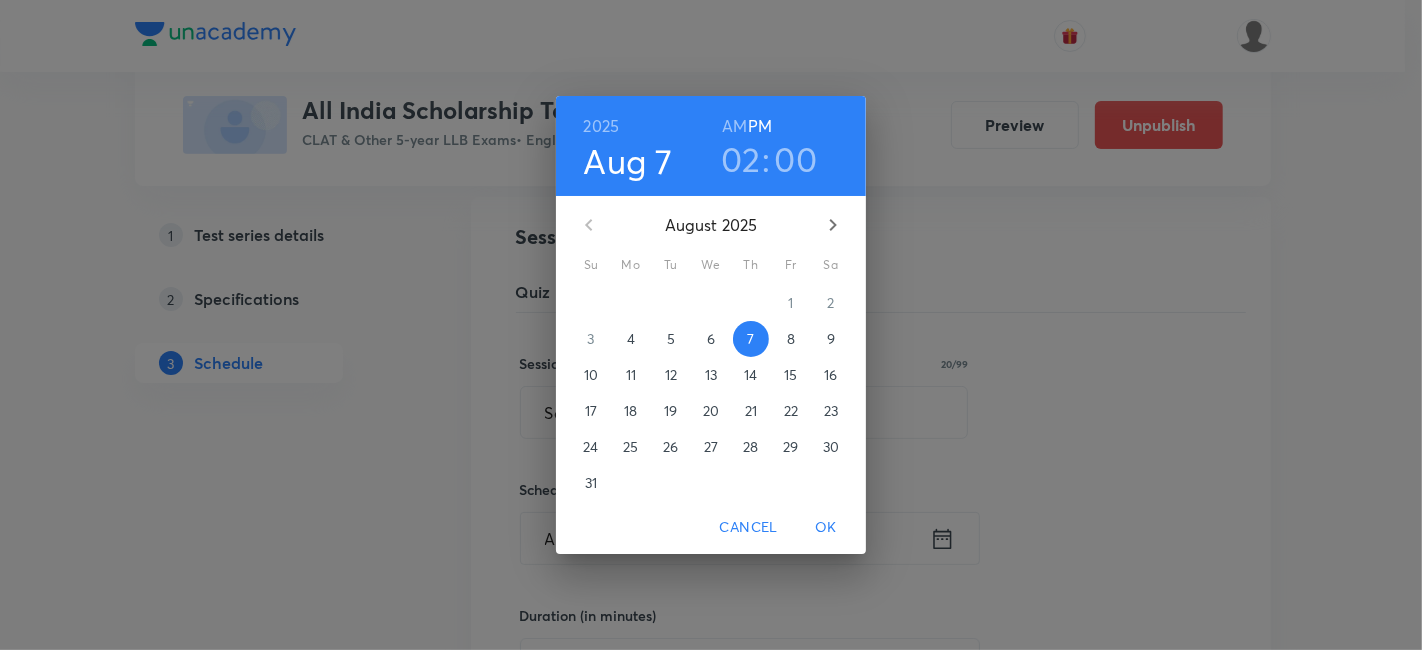 click on "10" at bounding box center [591, 375] 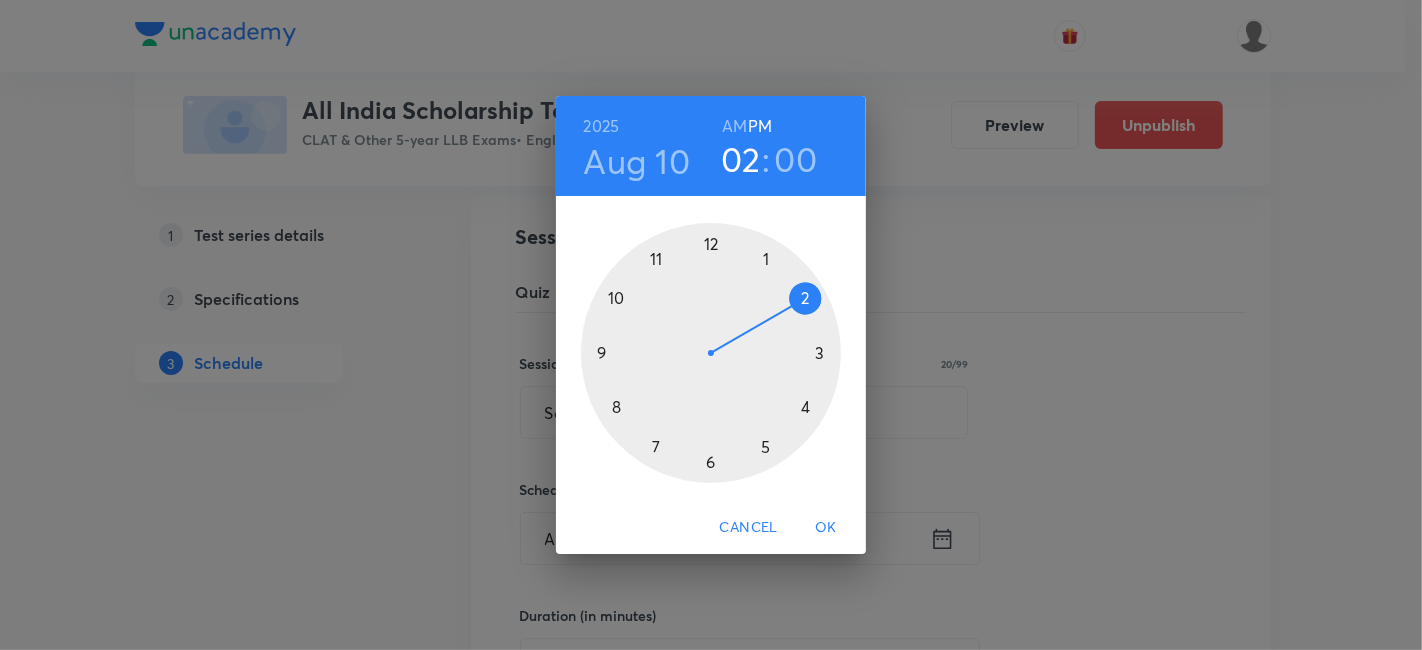 click on "OK" at bounding box center (826, 527) 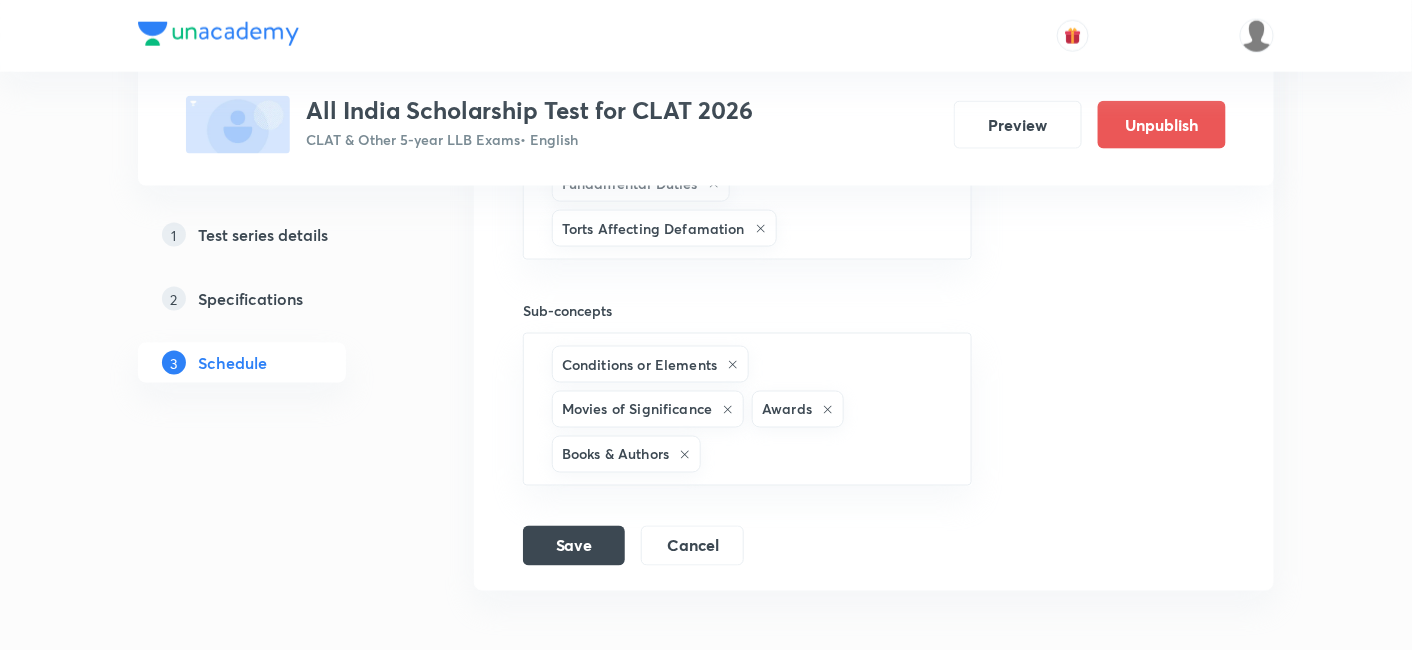 scroll, scrollTop: 3211, scrollLeft: 0, axis: vertical 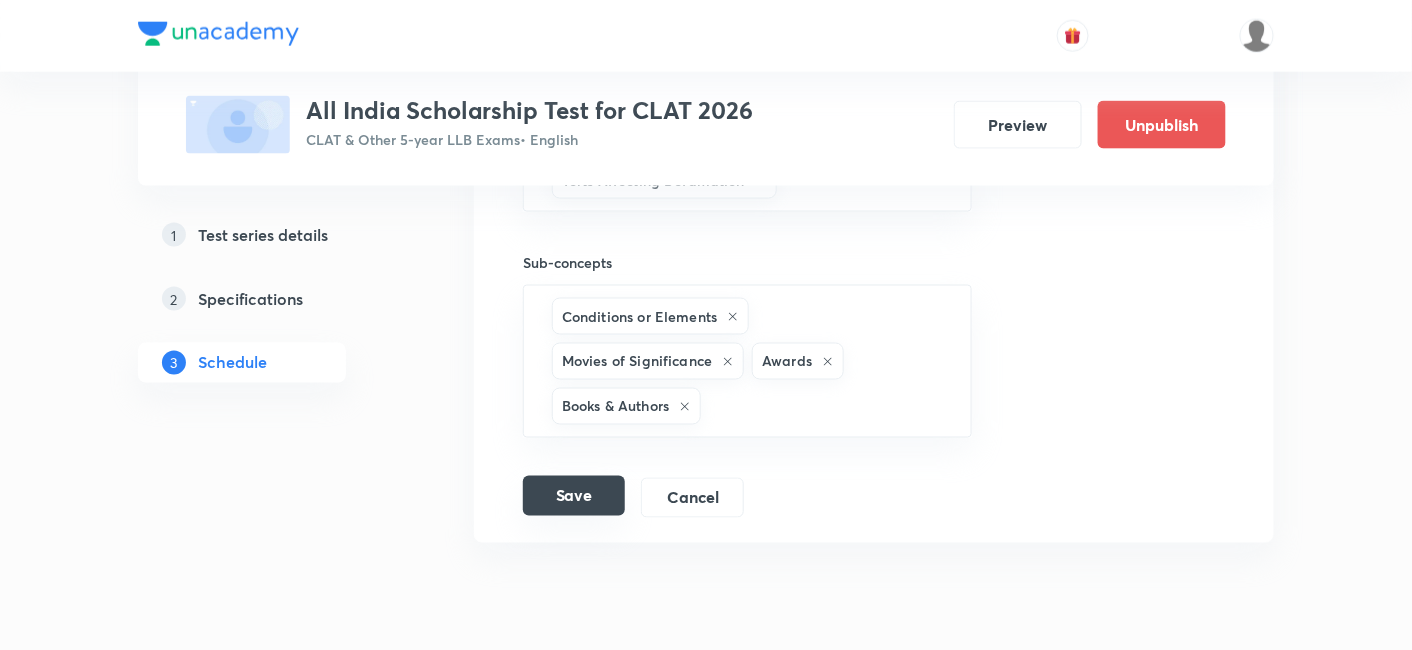 click on "Save" at bounding box center (574, 496) 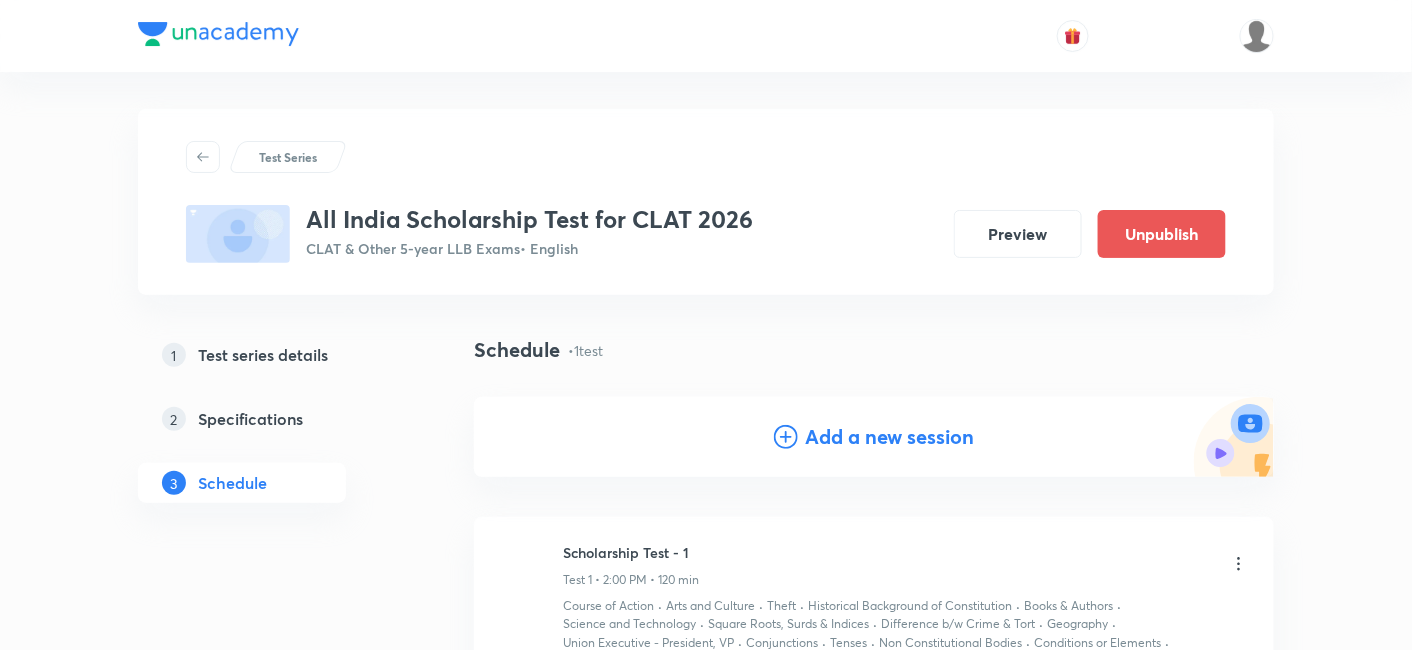 scroll, scrollTop: 0, scrollLeft: 0, axis: both 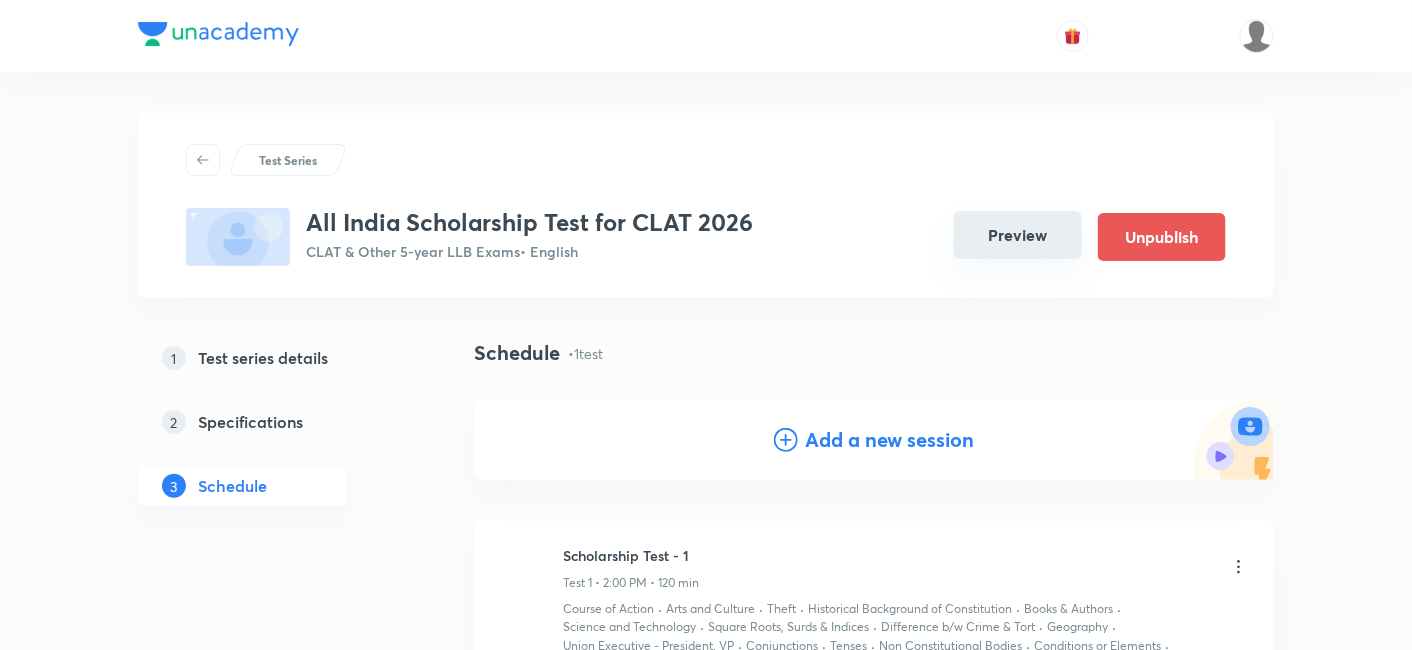 click on "Preview" at bounding box center [1018, 235] 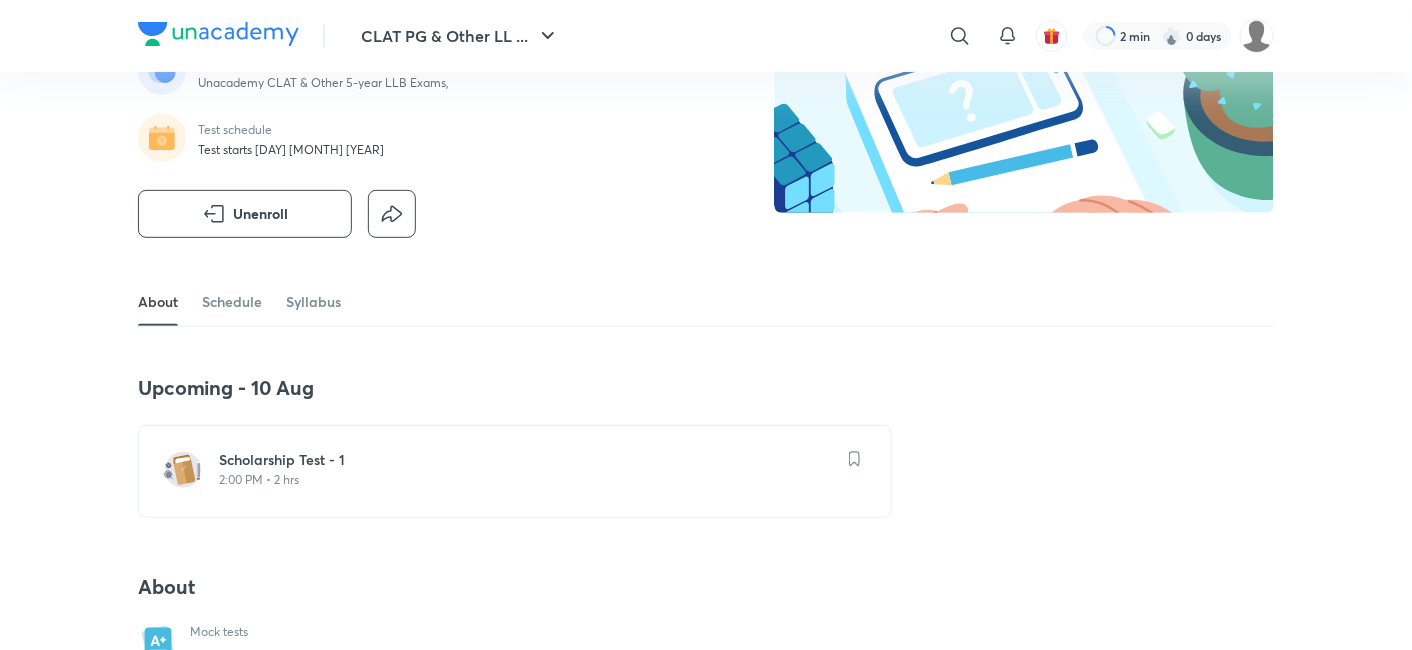 scroll, scrollTop: 333, scrollLeft: 0, axis: vertical 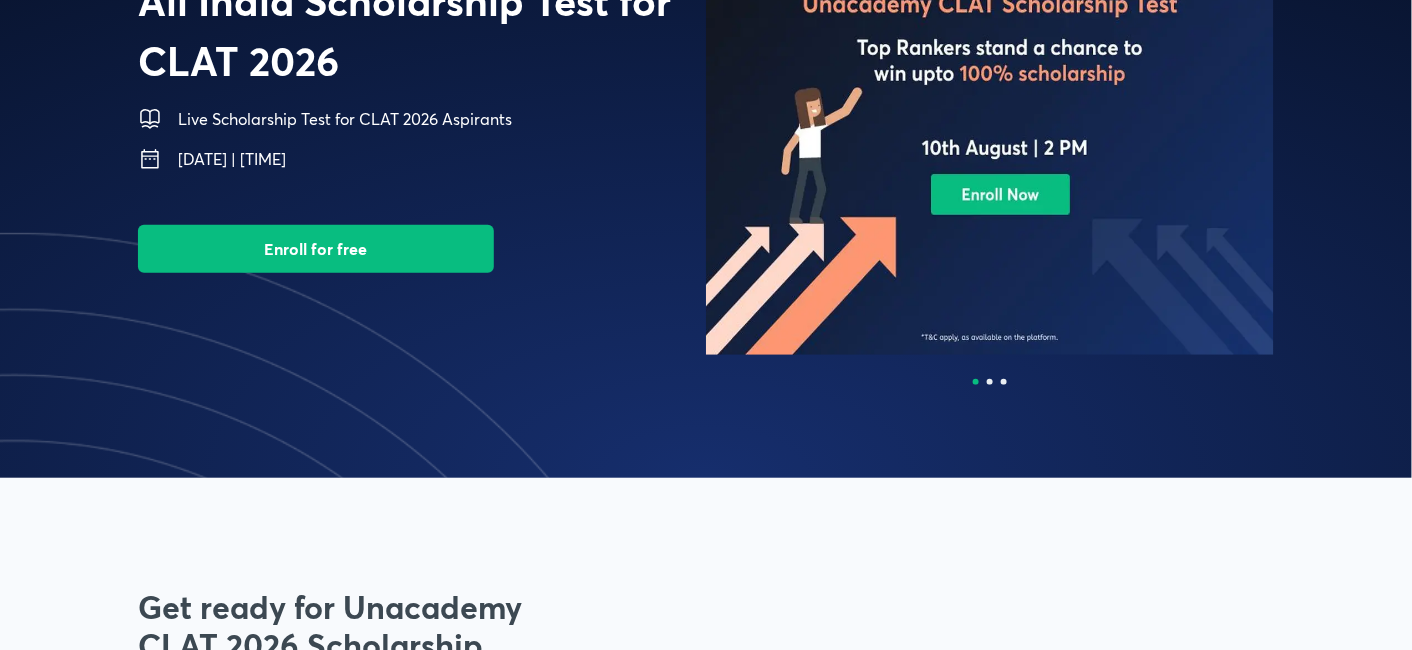 click on "Enroll for free" at bounding box center [316, 249] 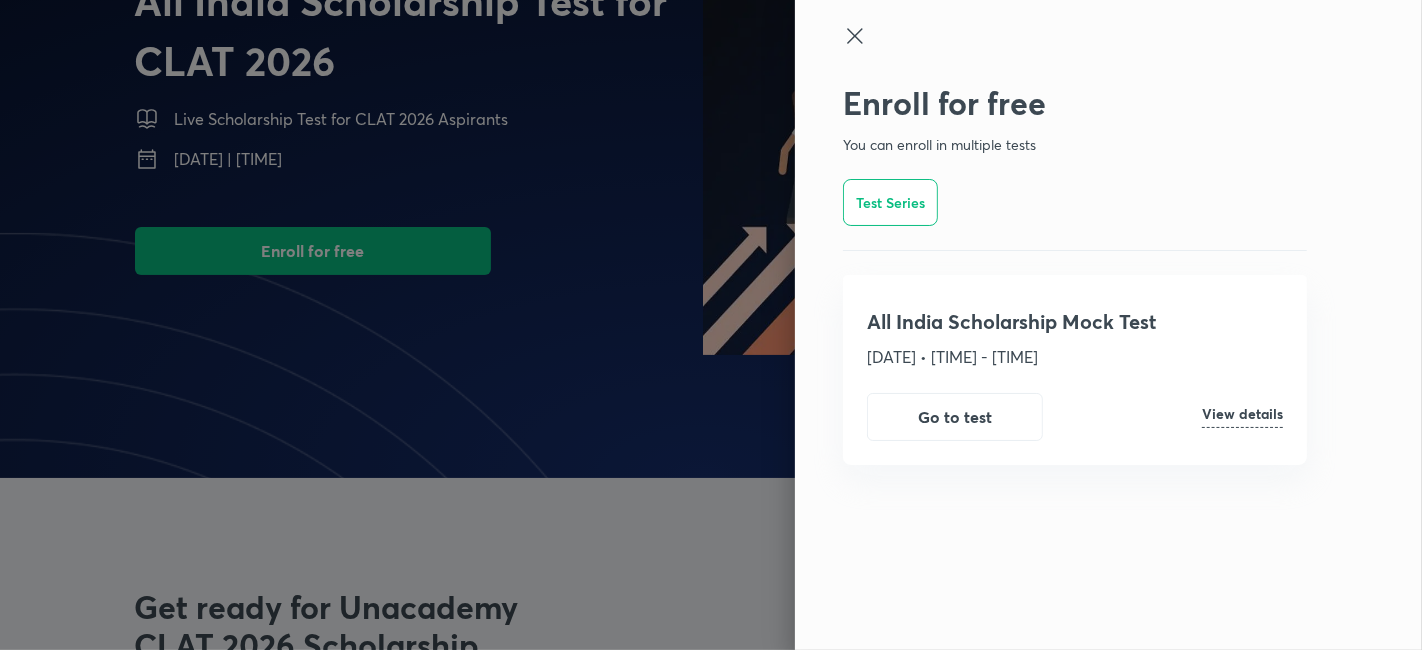 click on "Test Series" at bounding box center (1075, 214) 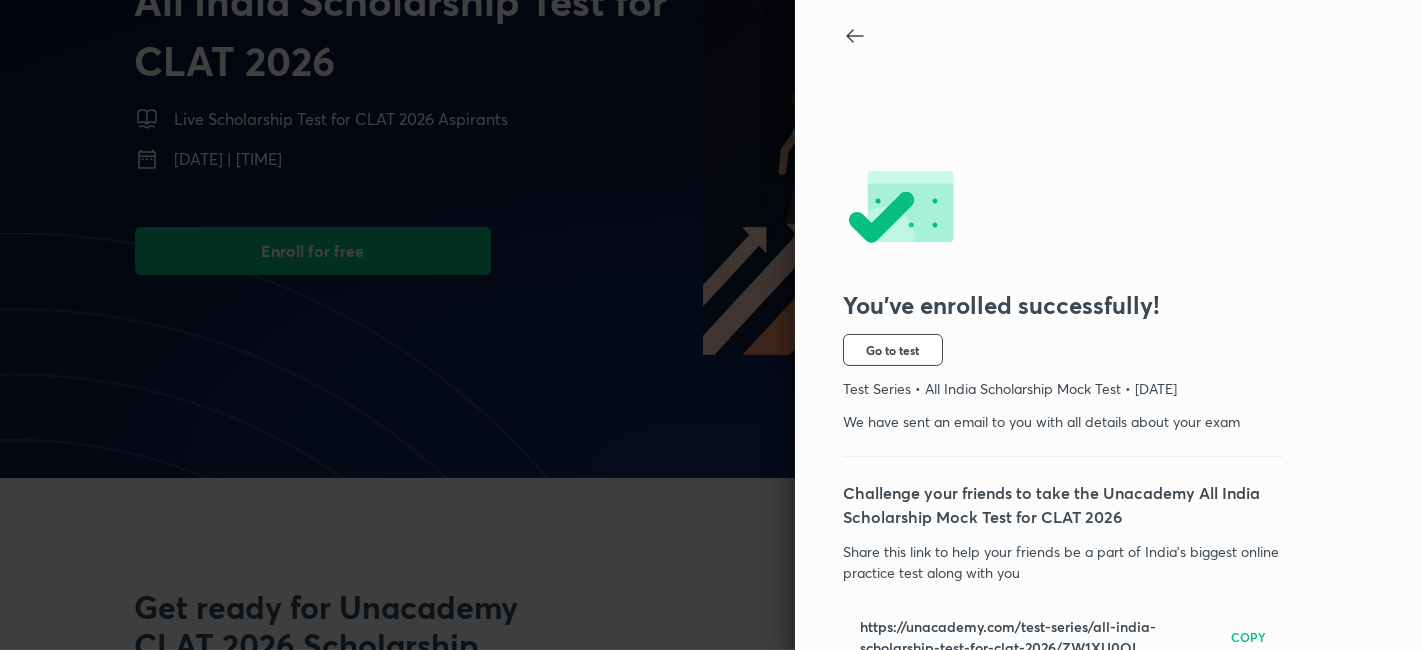 click at bounding box center [900, 209] 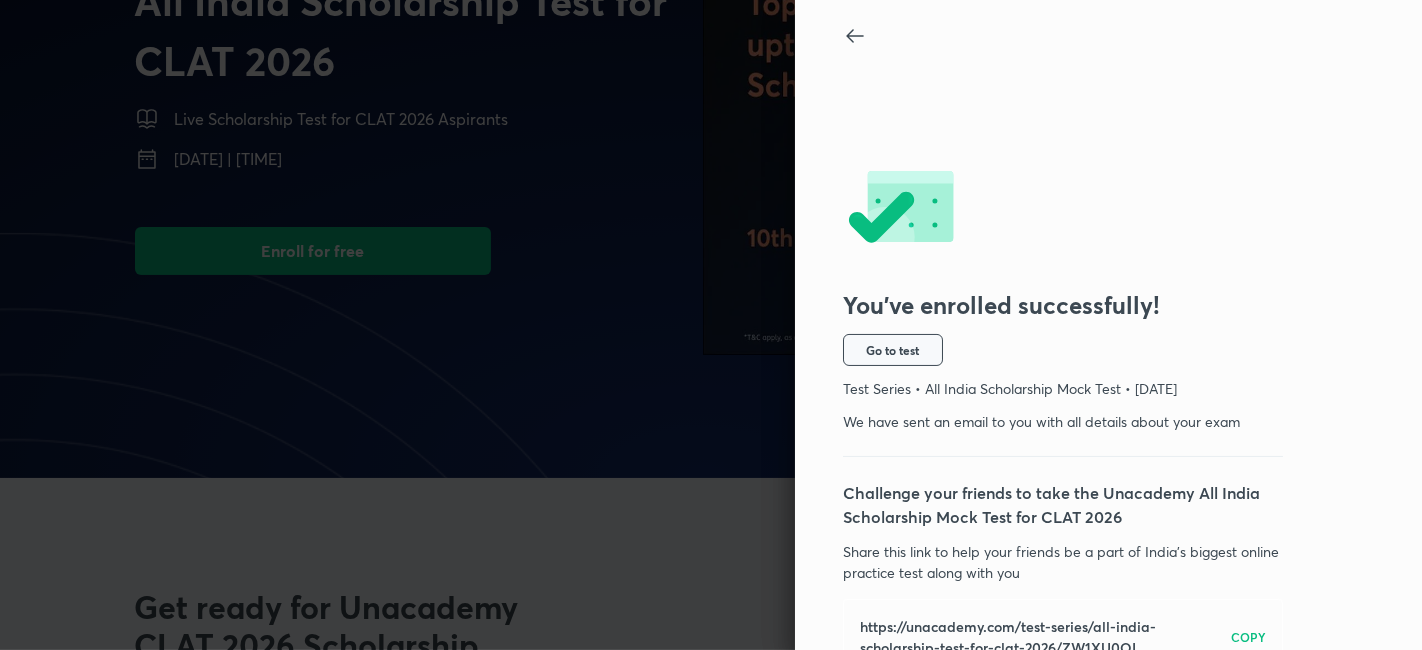 click on "Go to test" at bounding box center (893, 350) 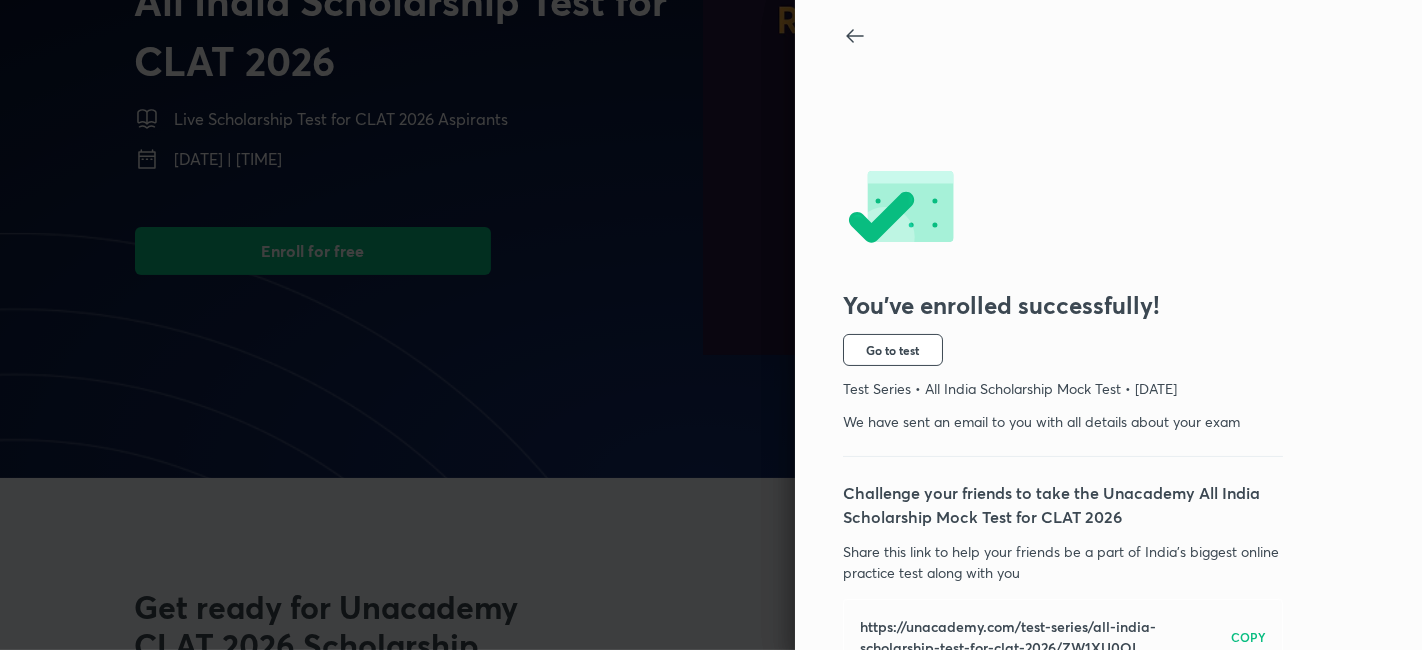 click at bounding box center [711, 325] 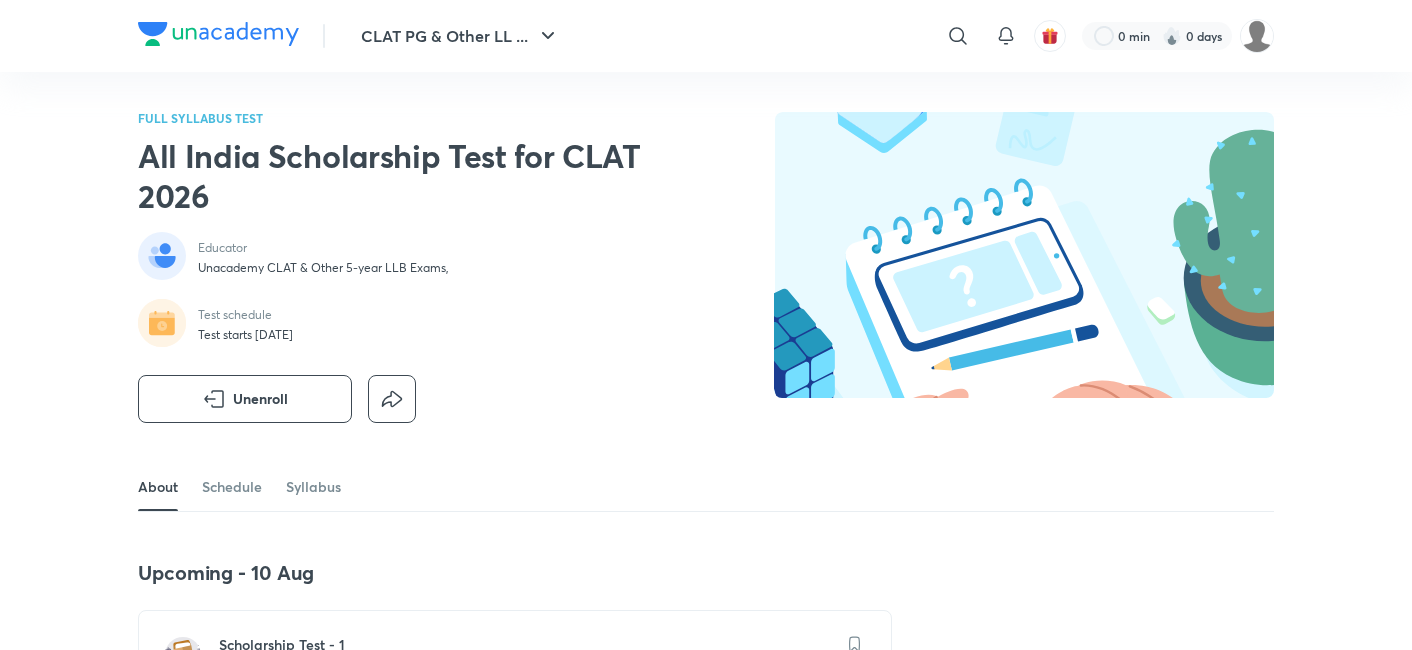 scroll, scrollTop: 0, scrollLeft: 0, axis: both 